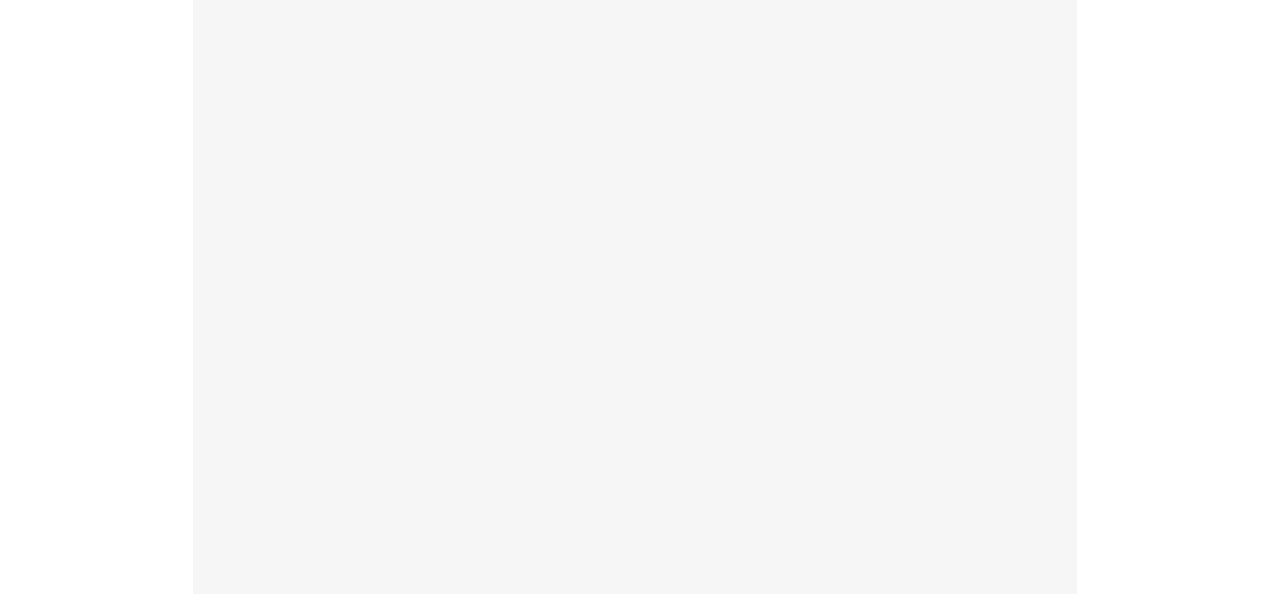 scroll, scrollTop: 0, scrollLeft: 0, axis: both 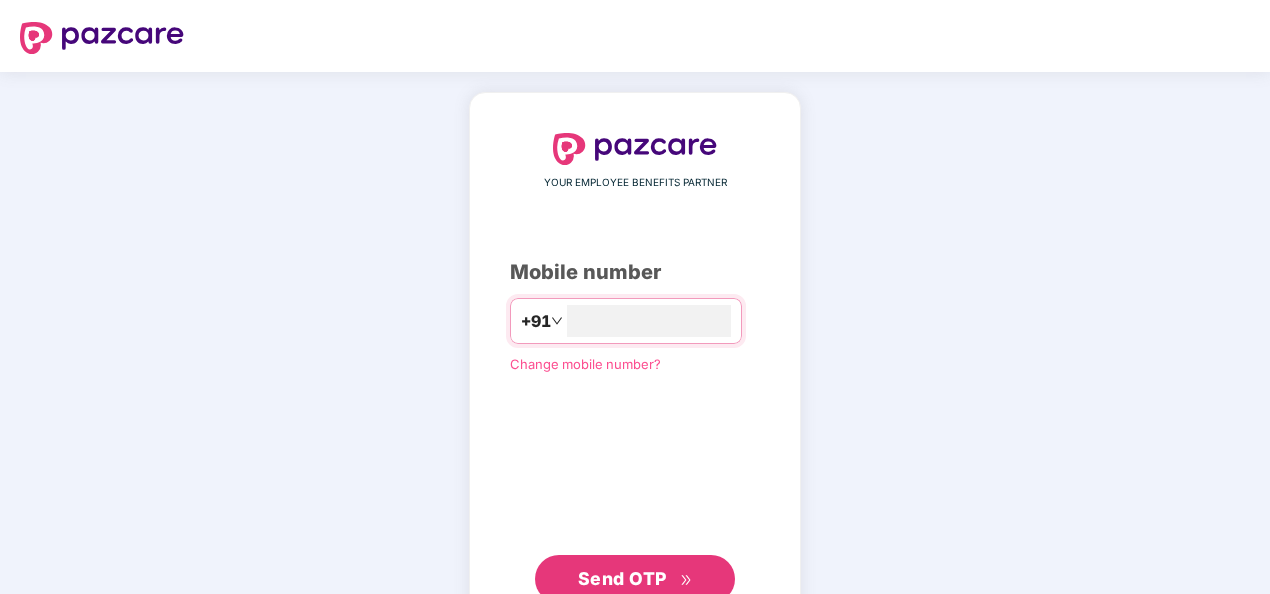 type on "**********" 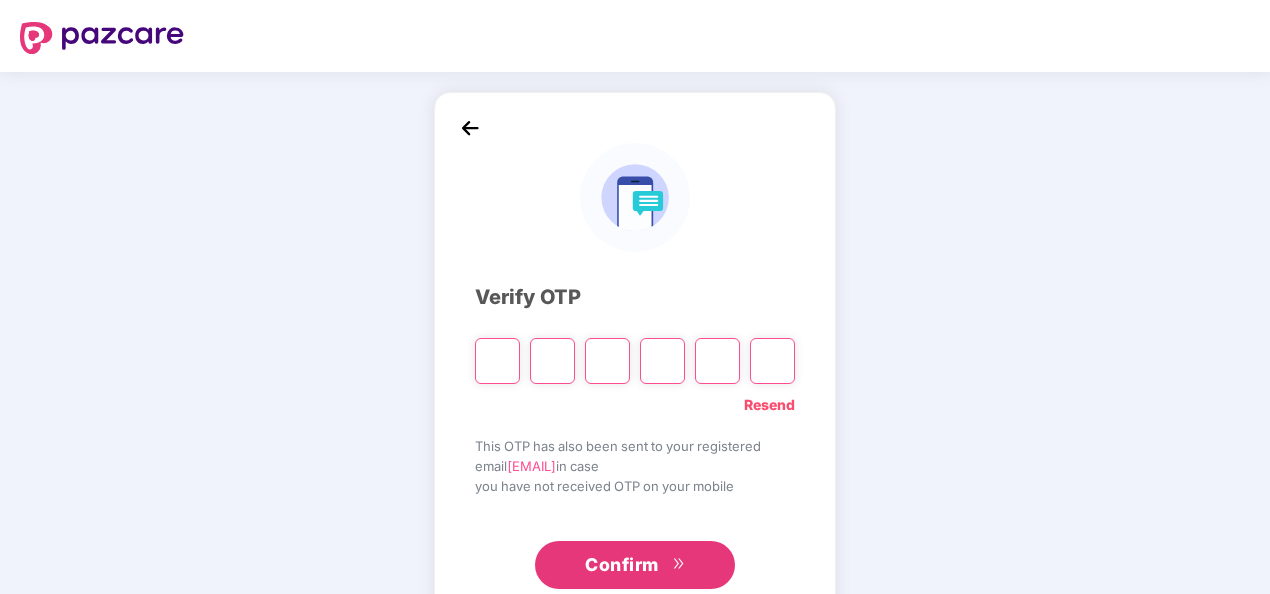 type on "*" 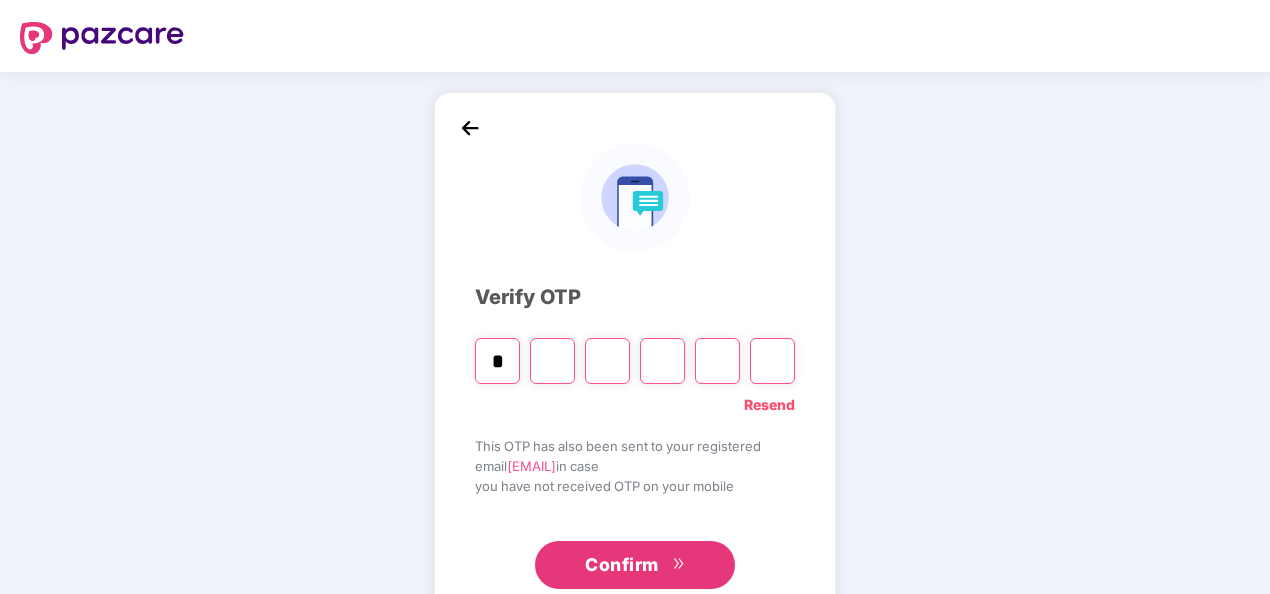 type on "*" 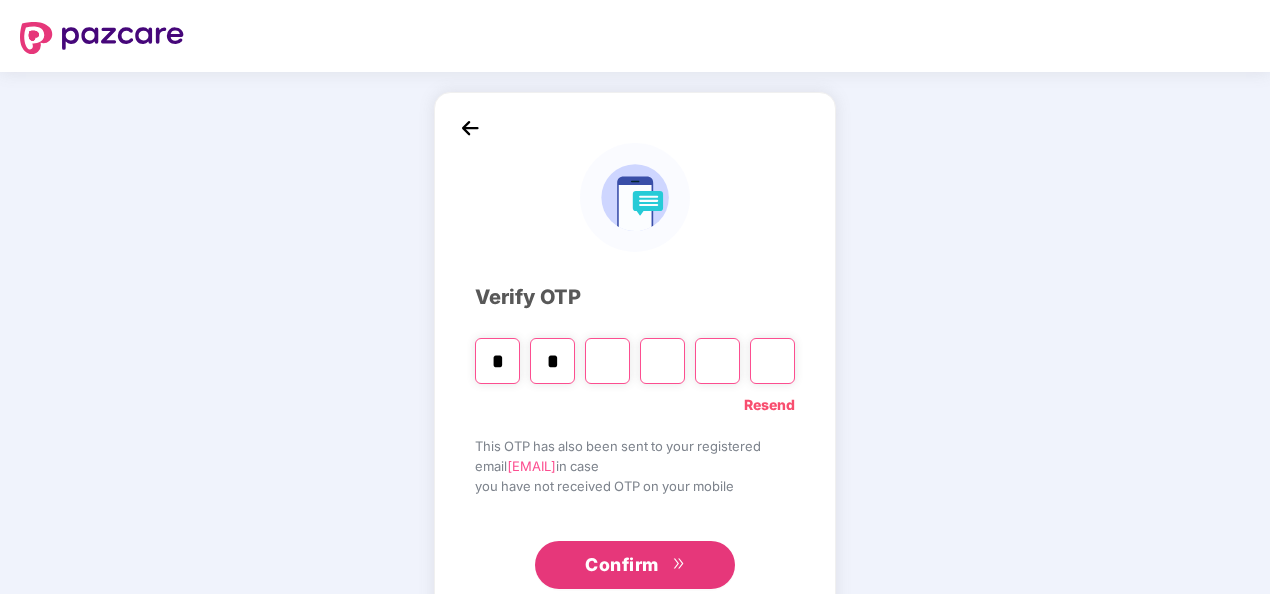type on "*" 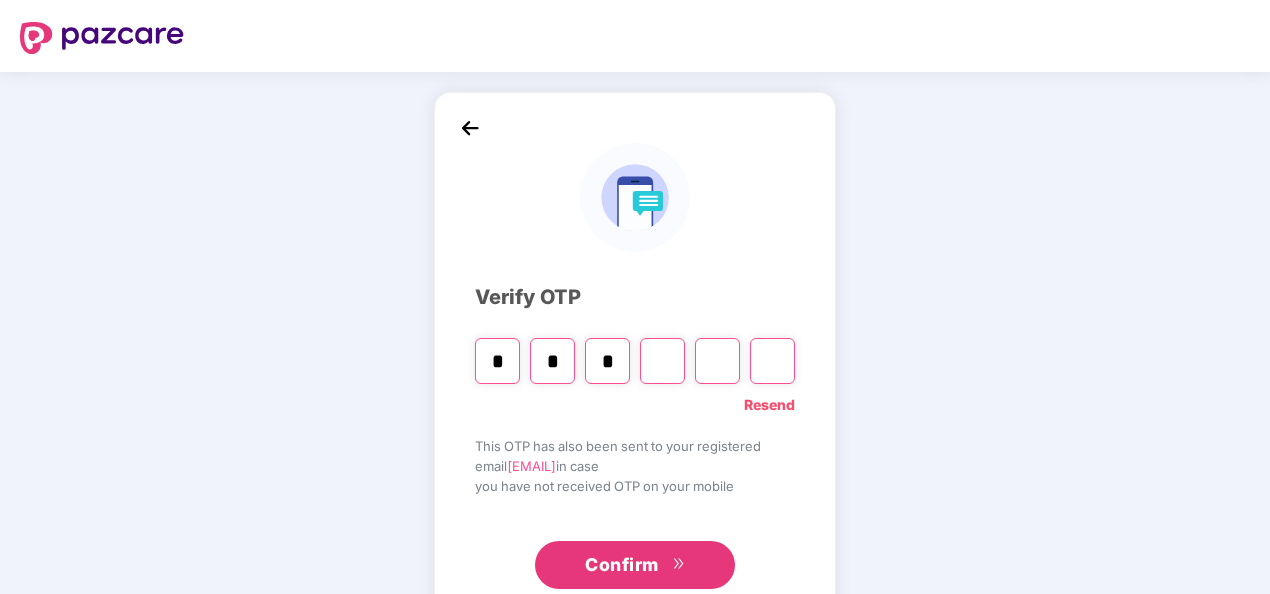 type on "*" 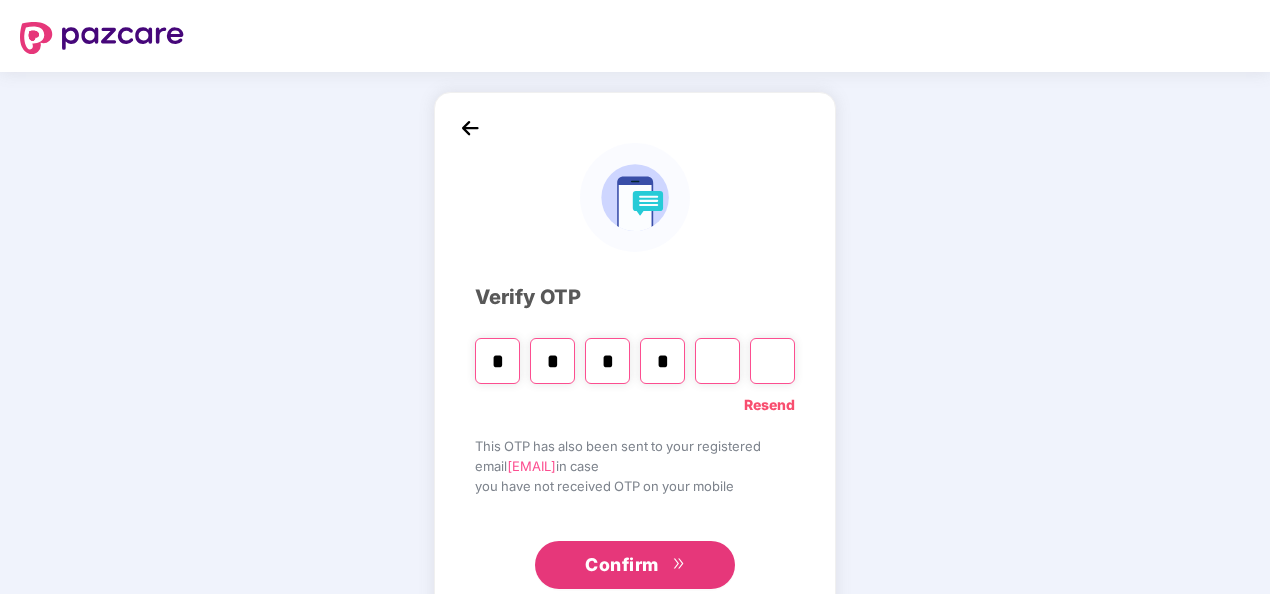 type on "*" 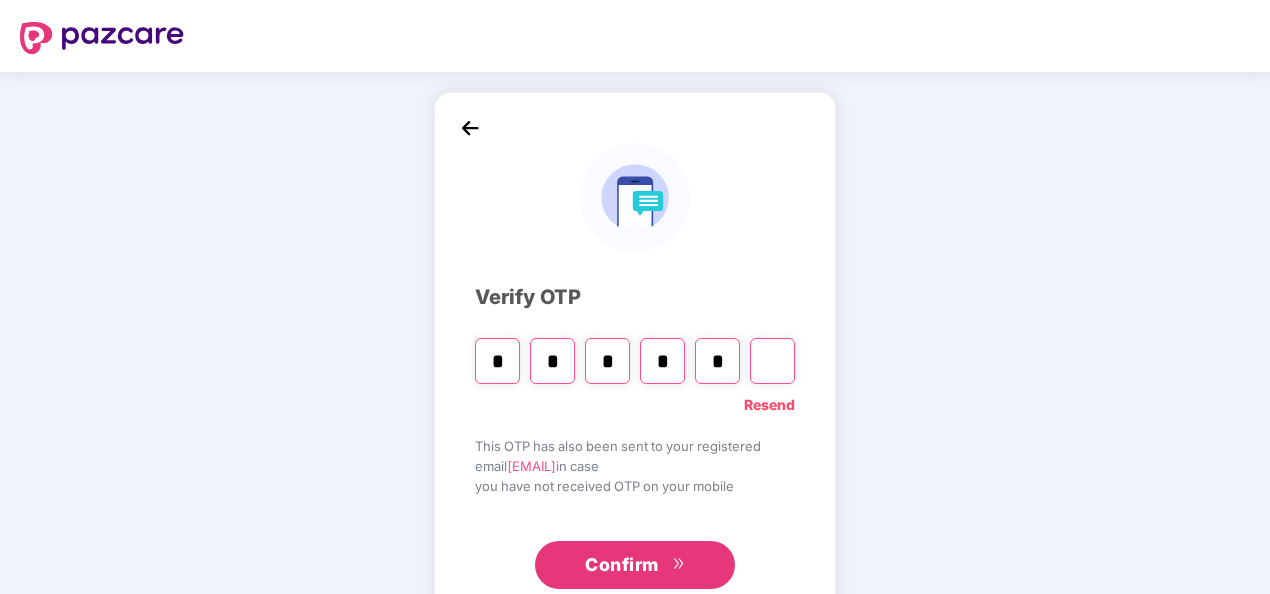 type on "*" 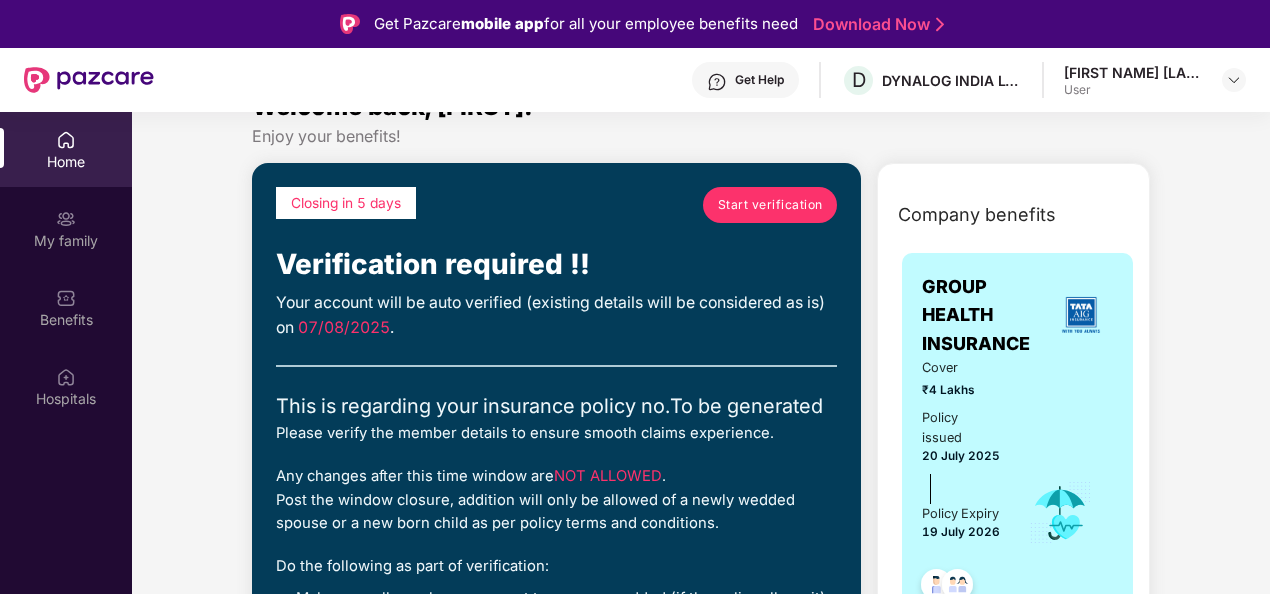 scroll, scrollTop: 0, scrollLeft: 0, axis: both 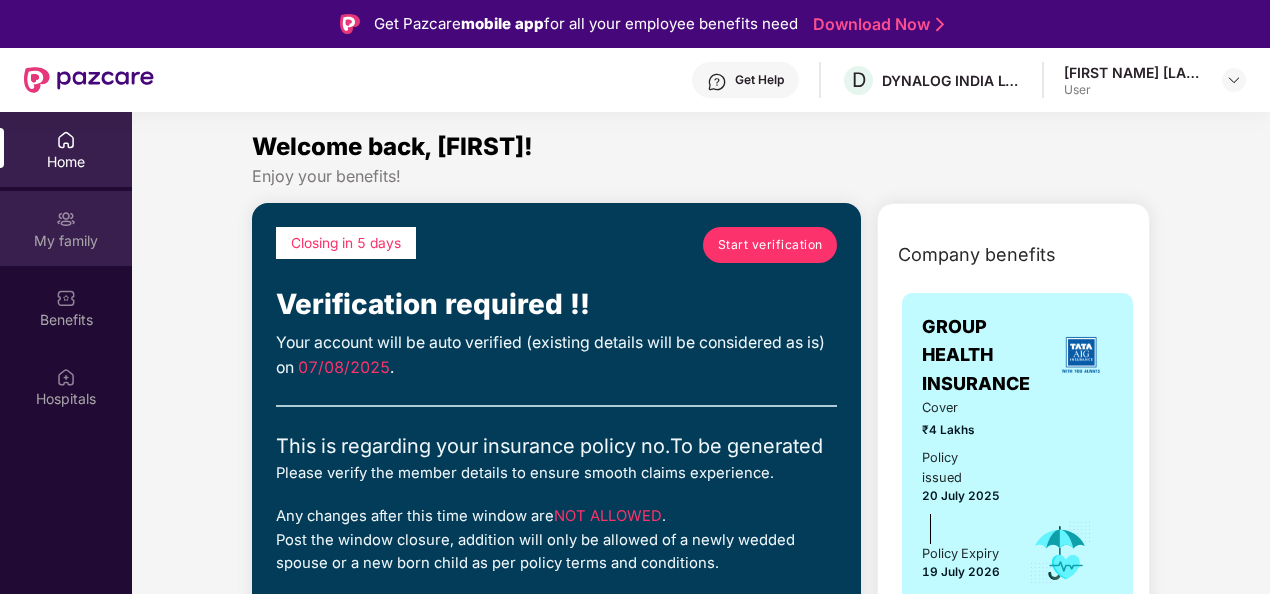 click on "My family" at bounding box center (66, 228) 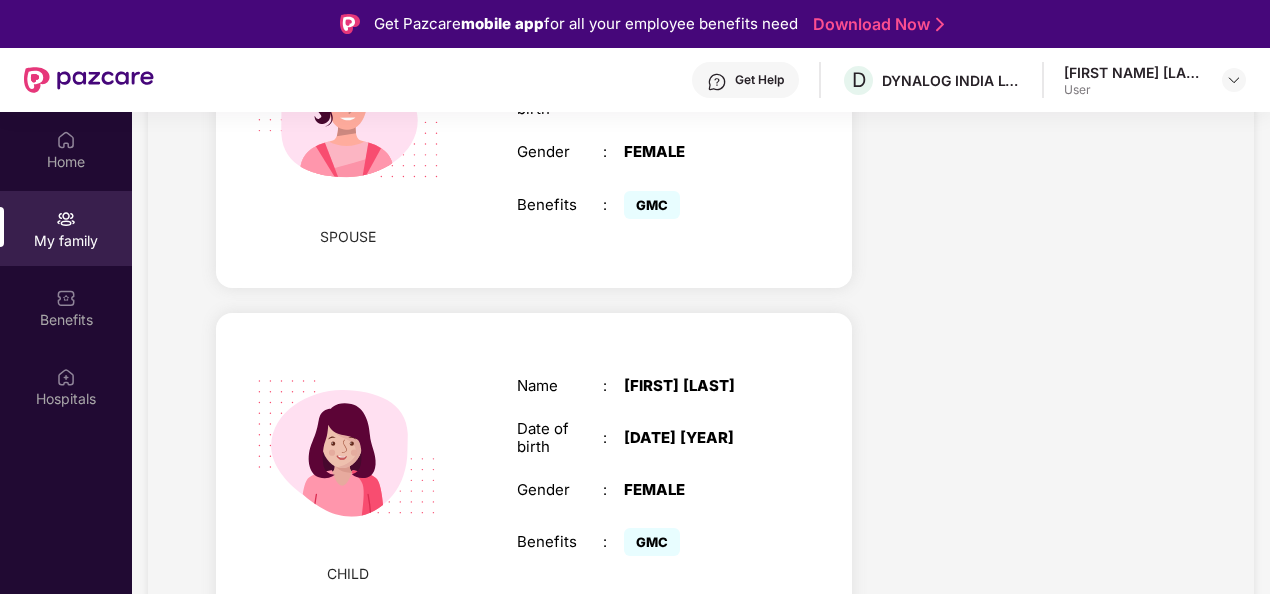 scroll, scrollTop: 1390, scrollLeft: 0, axis: vertical 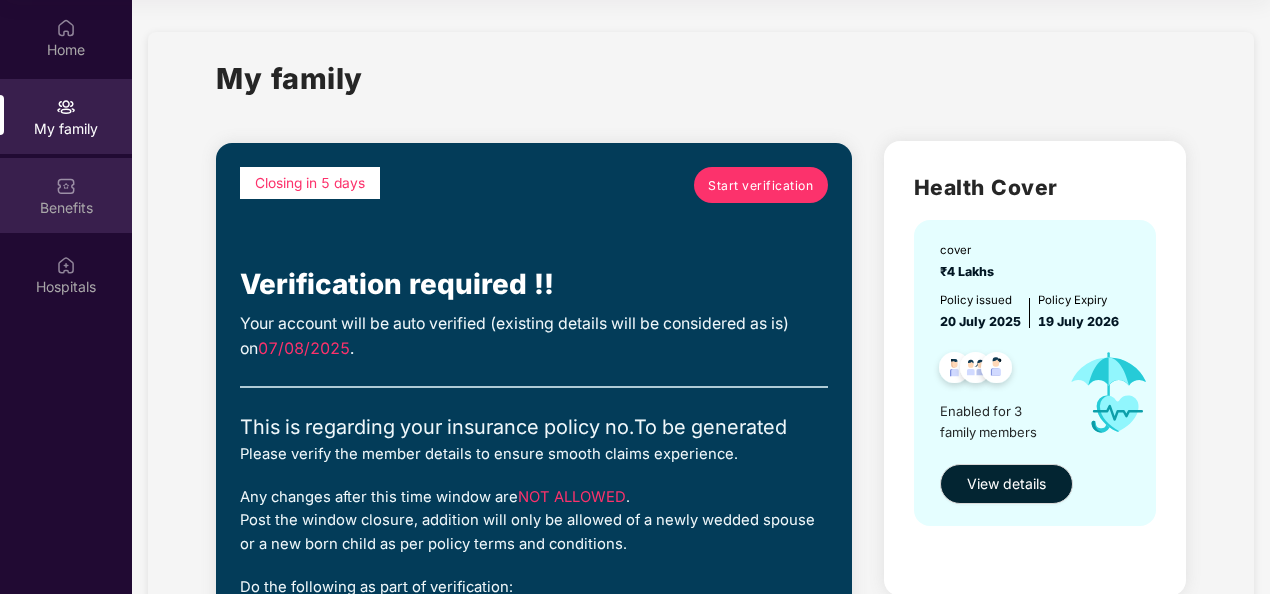 click on "Benefits" at bounding box center [66, 195] 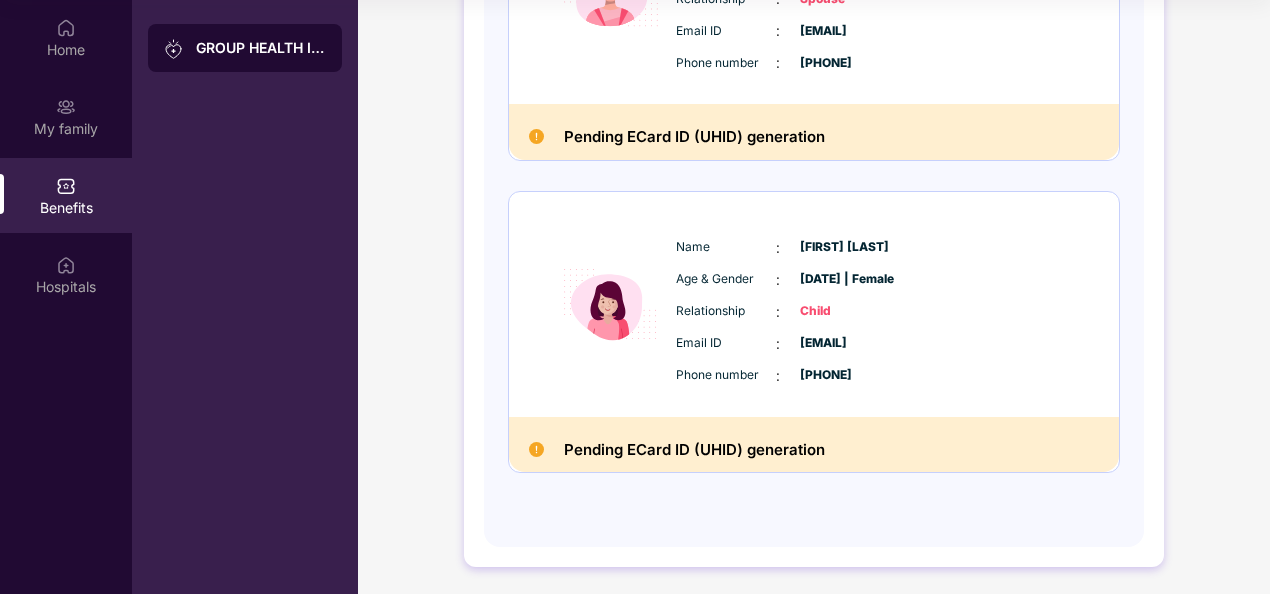 scroll, scrollTop: 0, scrollLeft: 0, axis: both 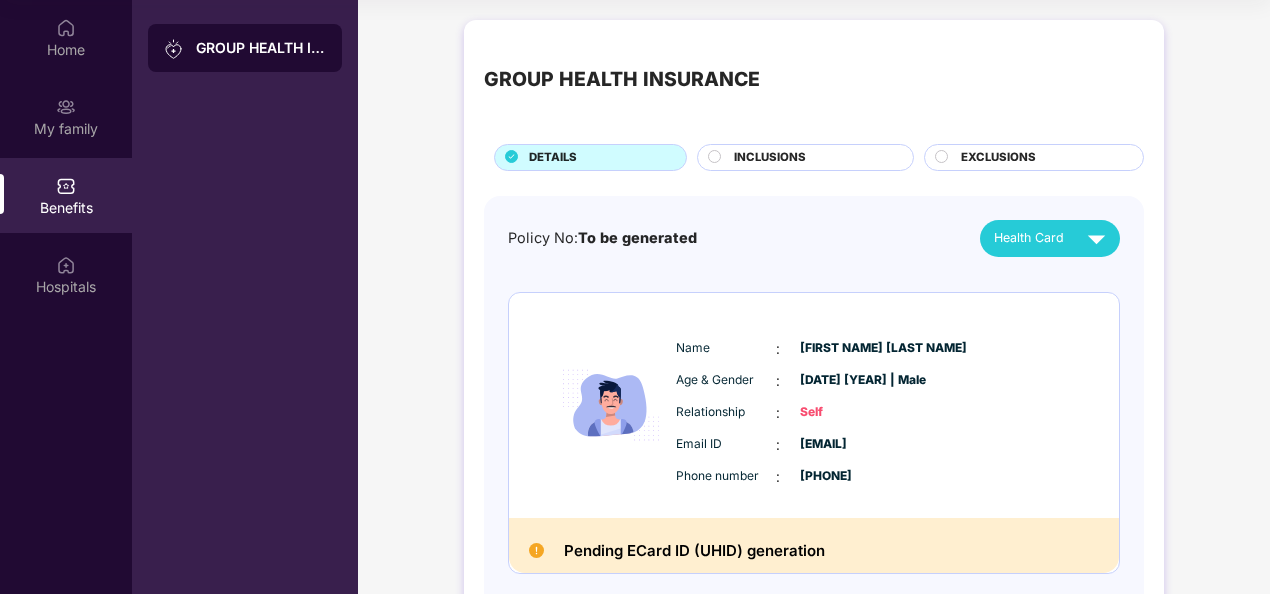 click on "INCLUSIONS" at bounding box center [770, 158] 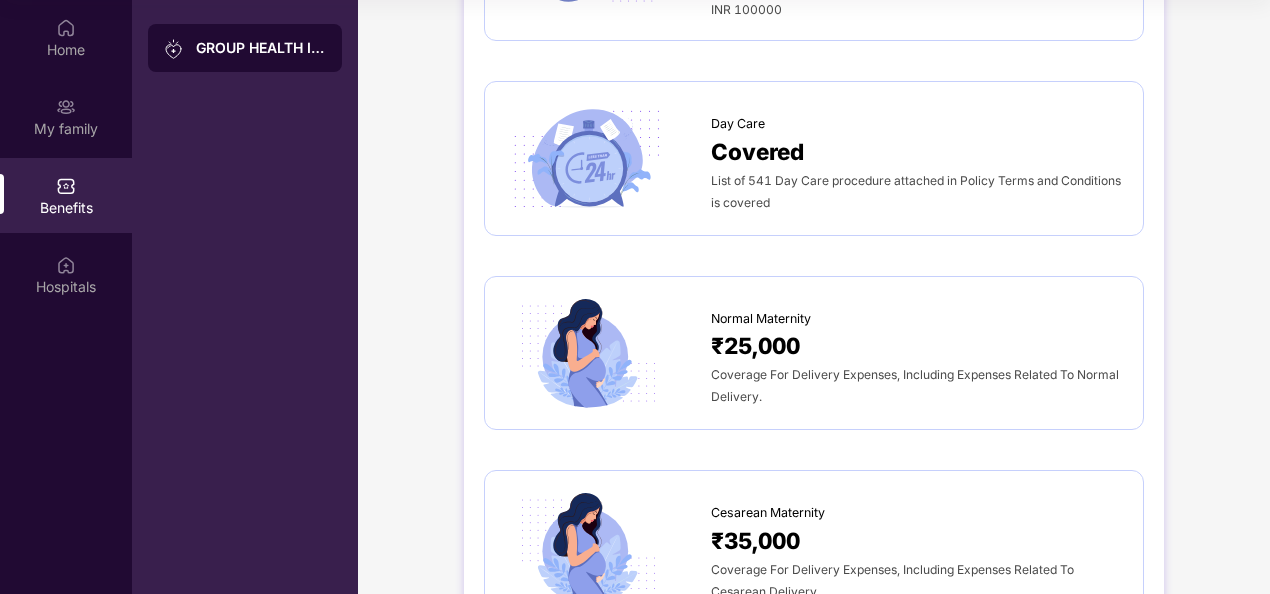 scroll, scrollTop: 1511, scrollLeft: 0, axis: vertical 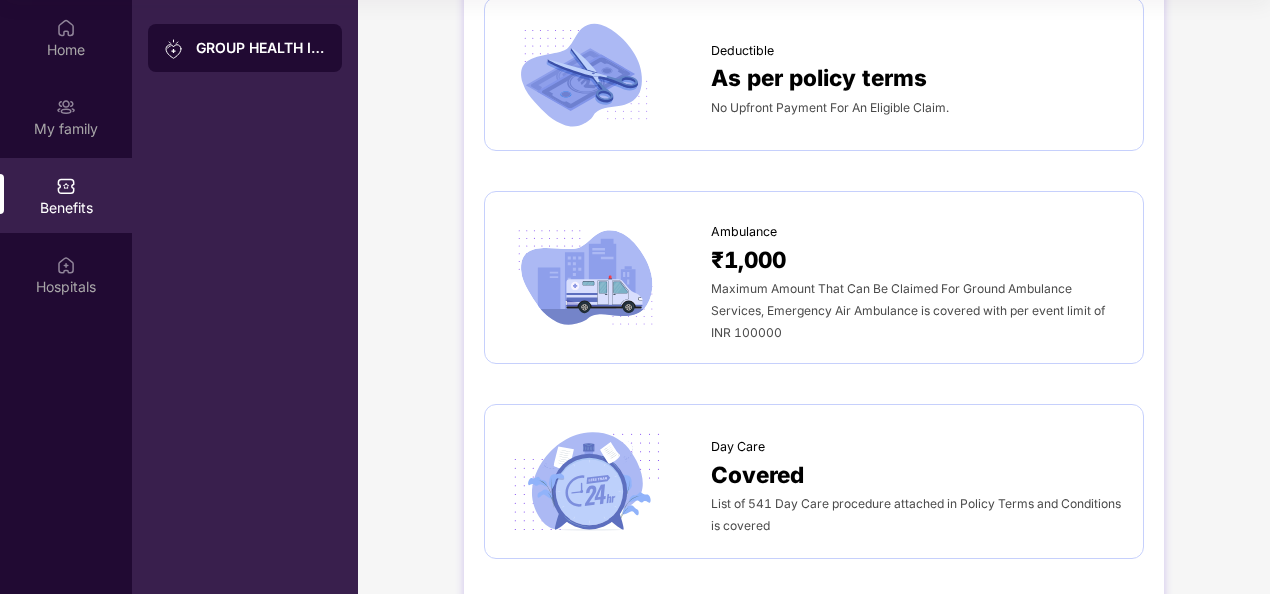 click at bounding box center [586, 481] 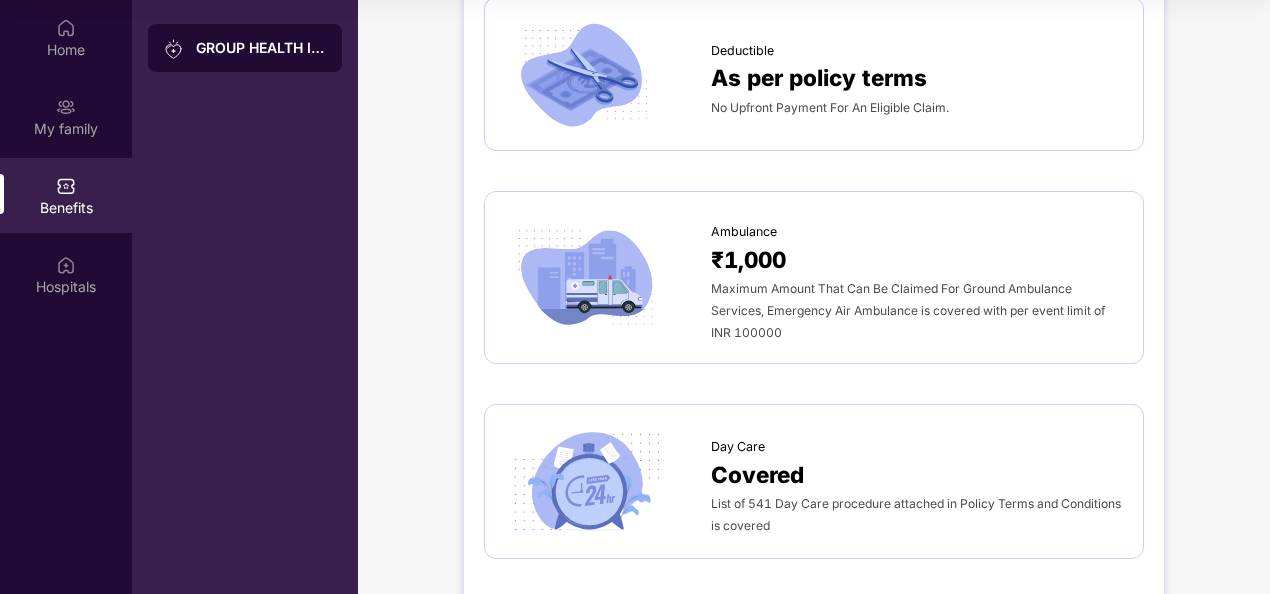 click on "Covered" at bounding box center (757, 474) 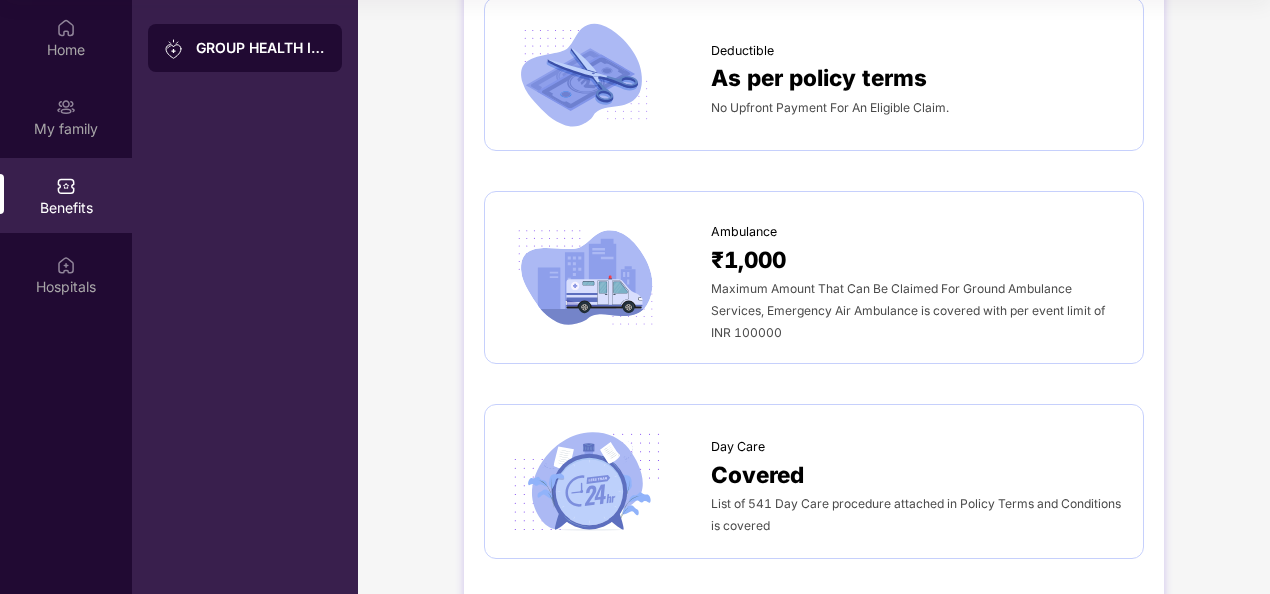 click at bounding box center [586, 481] 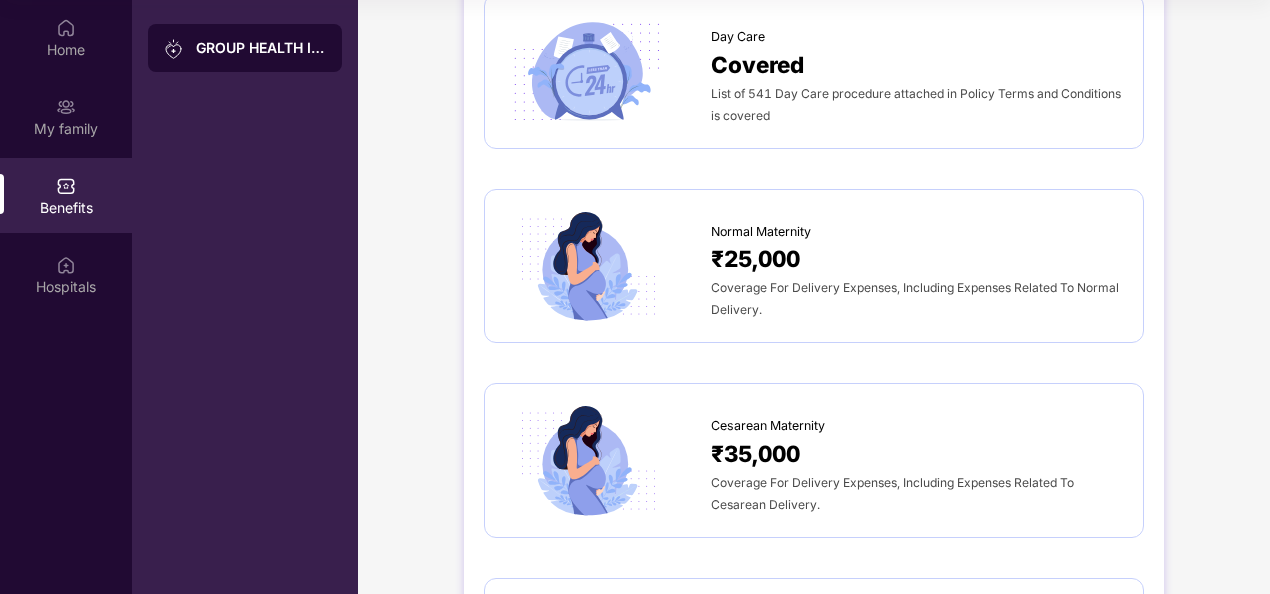 click on "Covered" at bounding box center (757, 64) 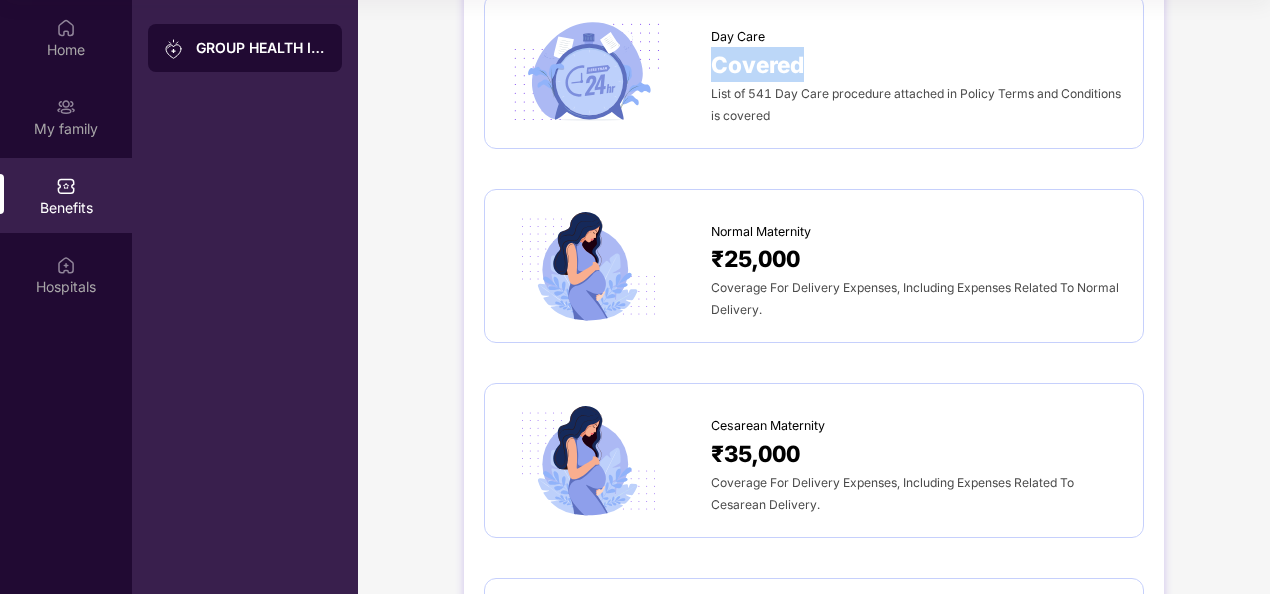 click on "Covered" at bounding box center [757, 64] 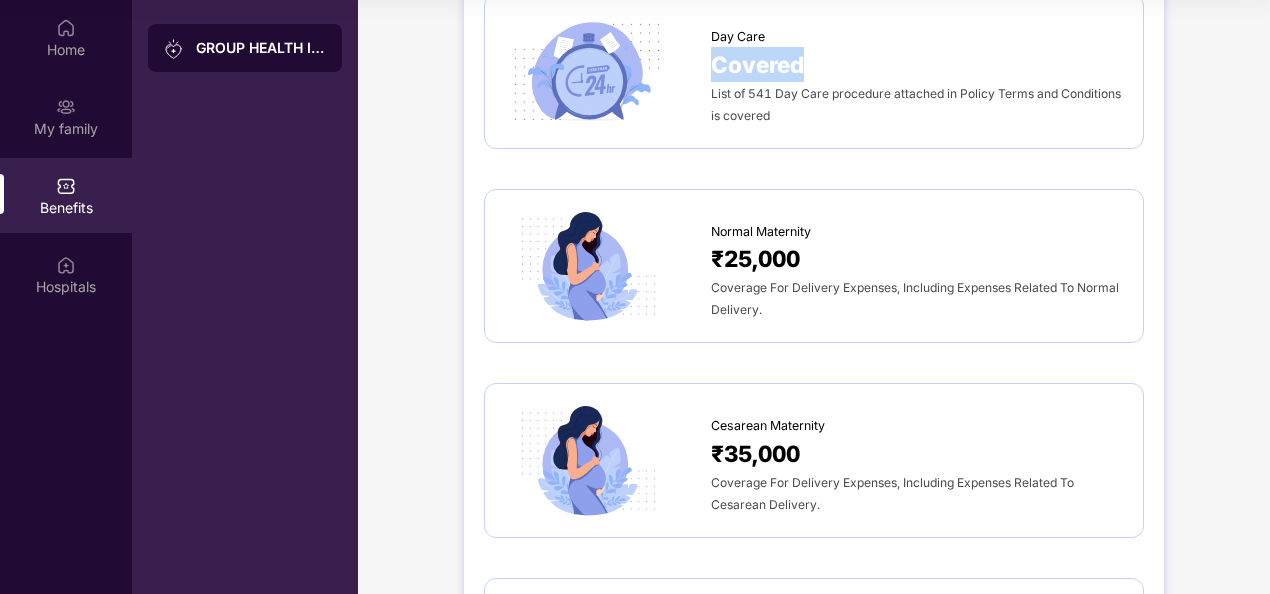 drag, startPoint x: 766, startPoint y: 72, endPoint x: 631, endPoint y: 74, distance: 135.01482 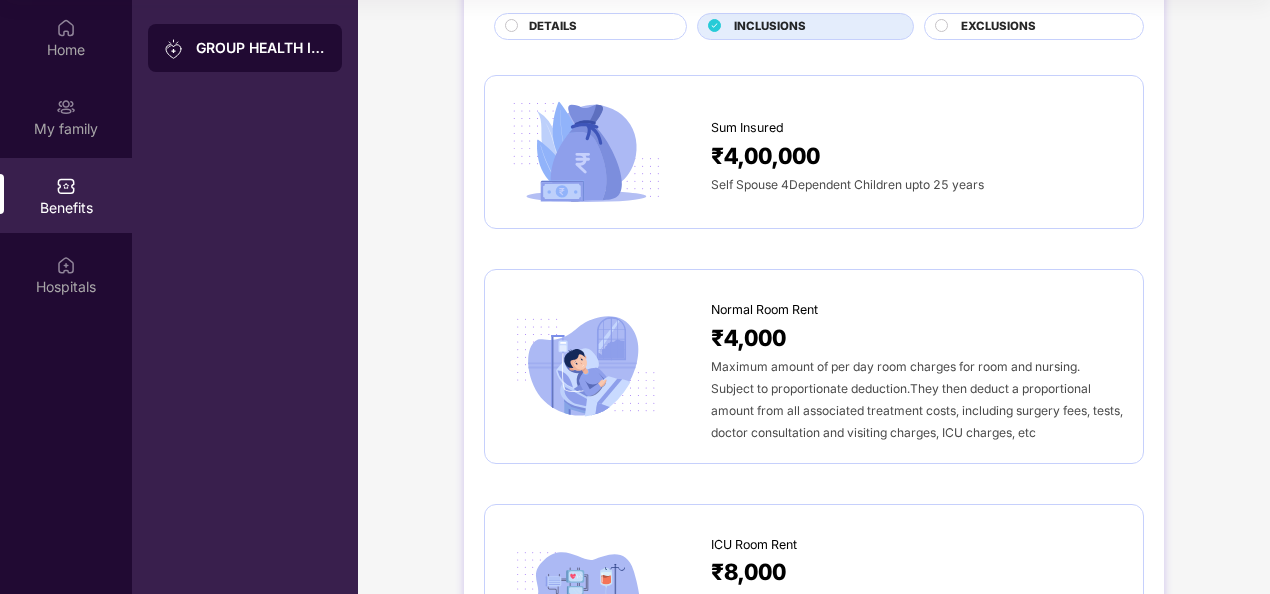 scroll, scrollTop: 0, scrollLeft: 0, axis: both 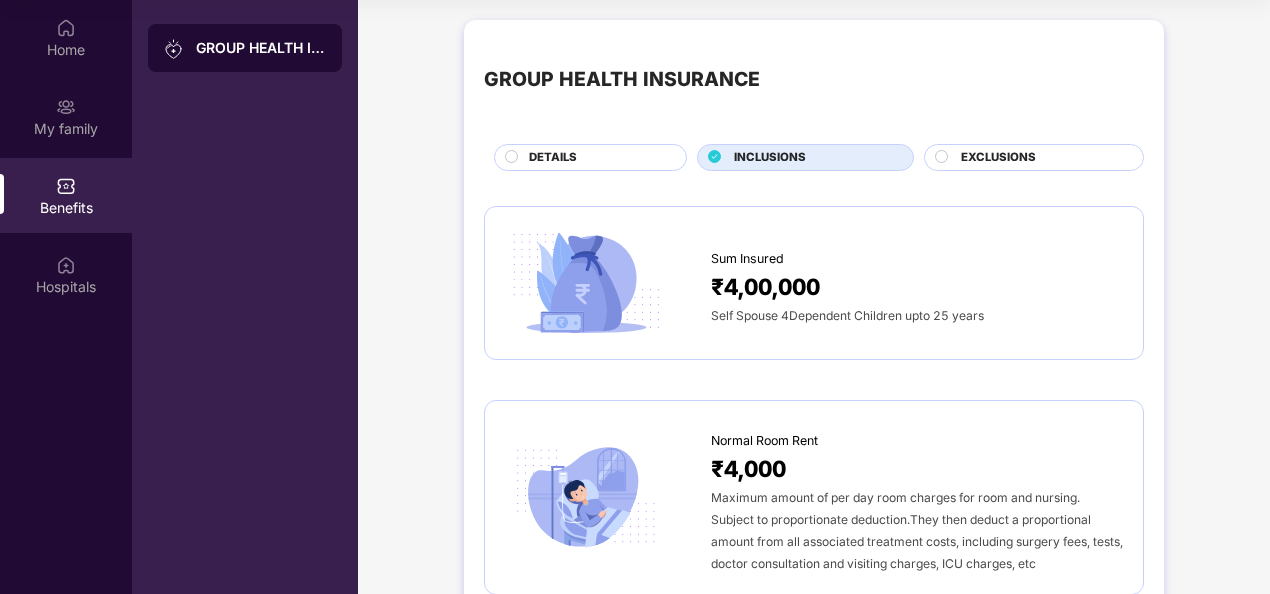 click at bounding box center [943, 159] 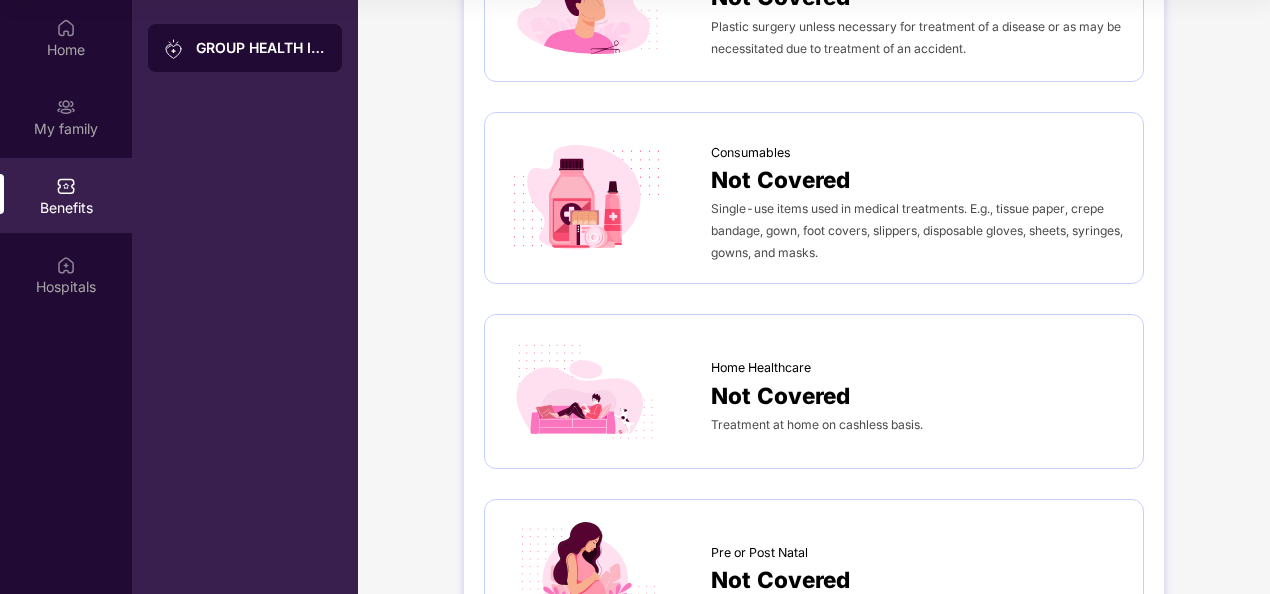 scroll, scrollTop: 1334, scrollLeft: 0, axis: vertical 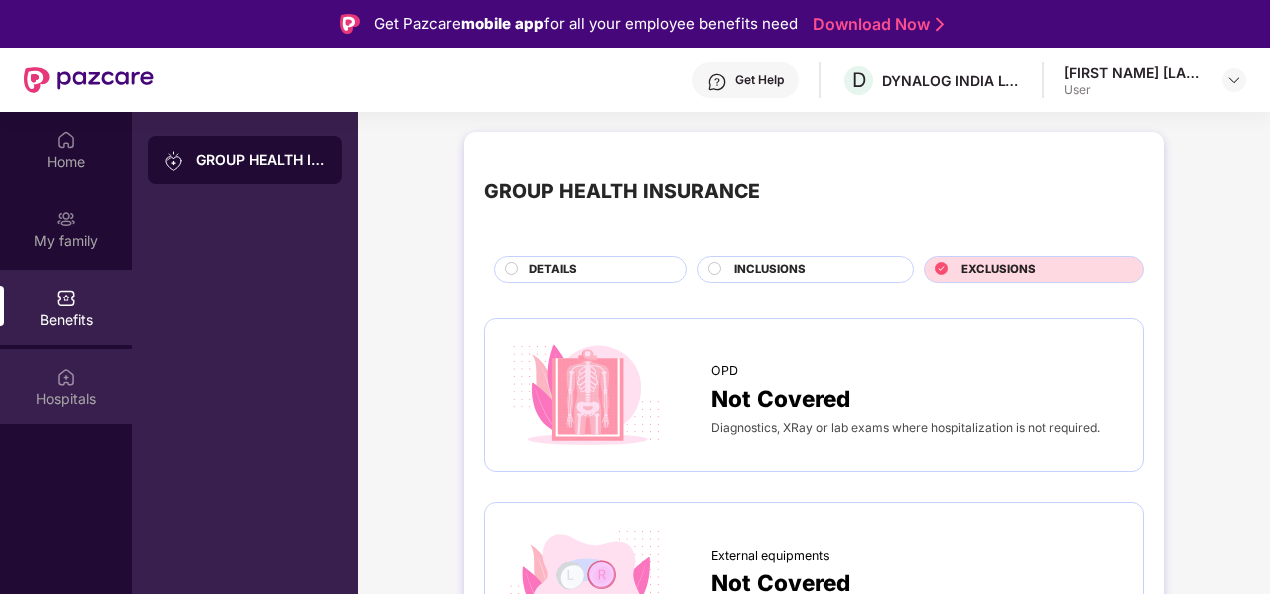 click at bounding box center (66, 377) 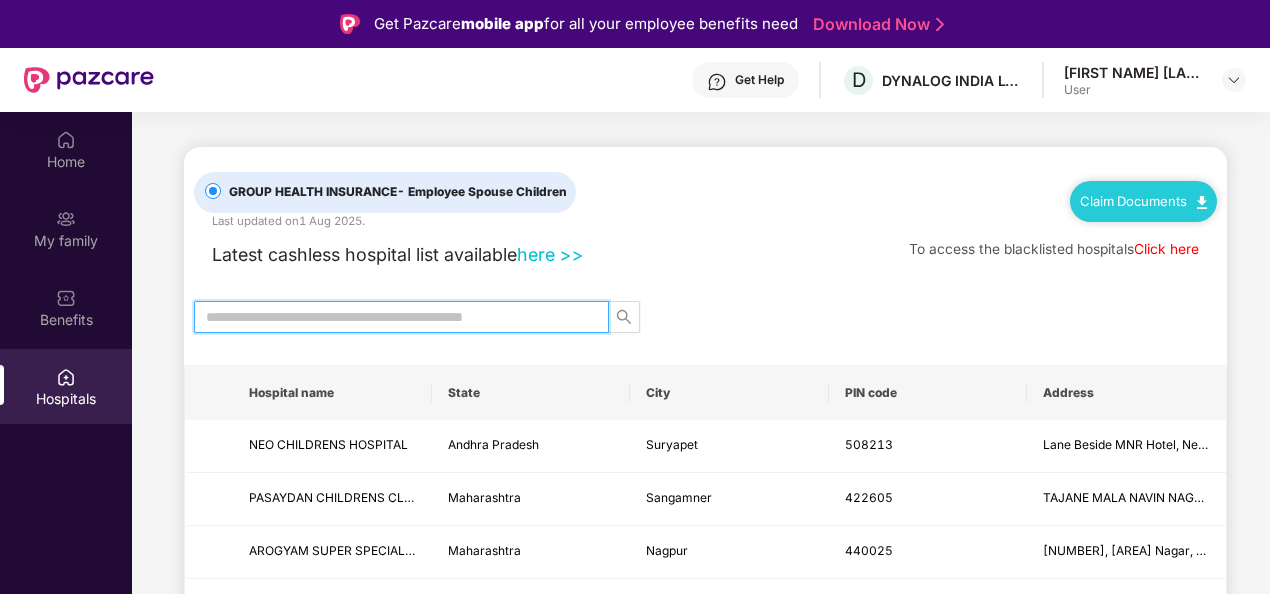 click at bounding box center (393, 317) 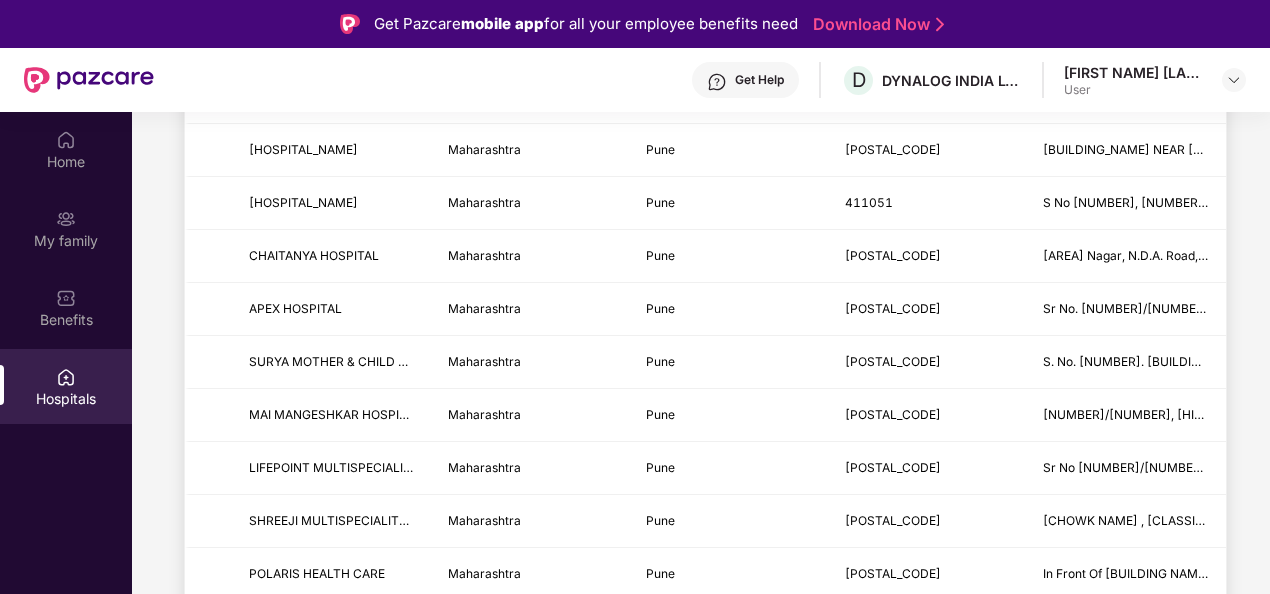 scroll, scrollTop: 996, scrollLeft: 0, axis: vertical 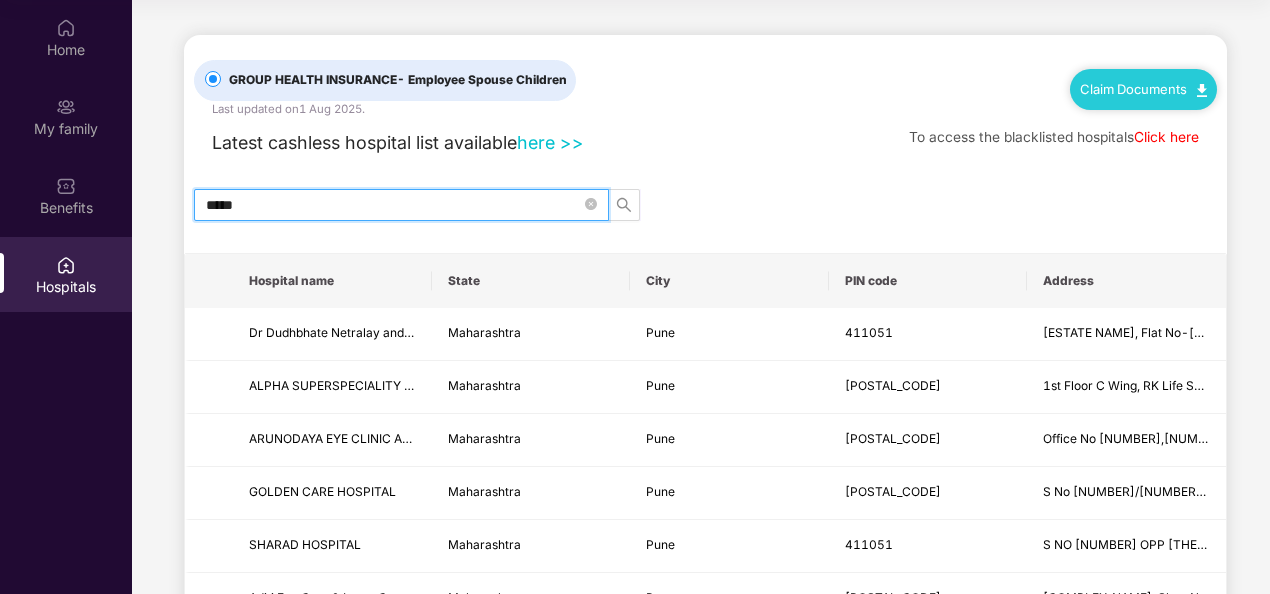 drag, startPoint x: 379, startPoint y: 196, endPoint x: -4, endPoint y: 185, distance: 383.15793 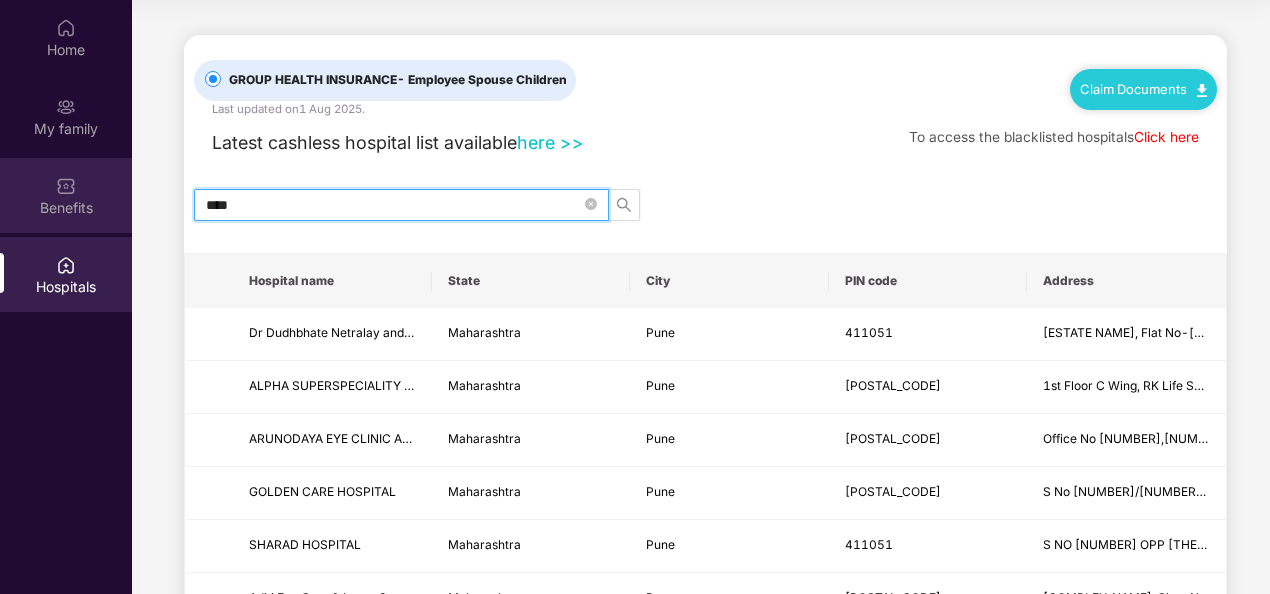 type on "****" 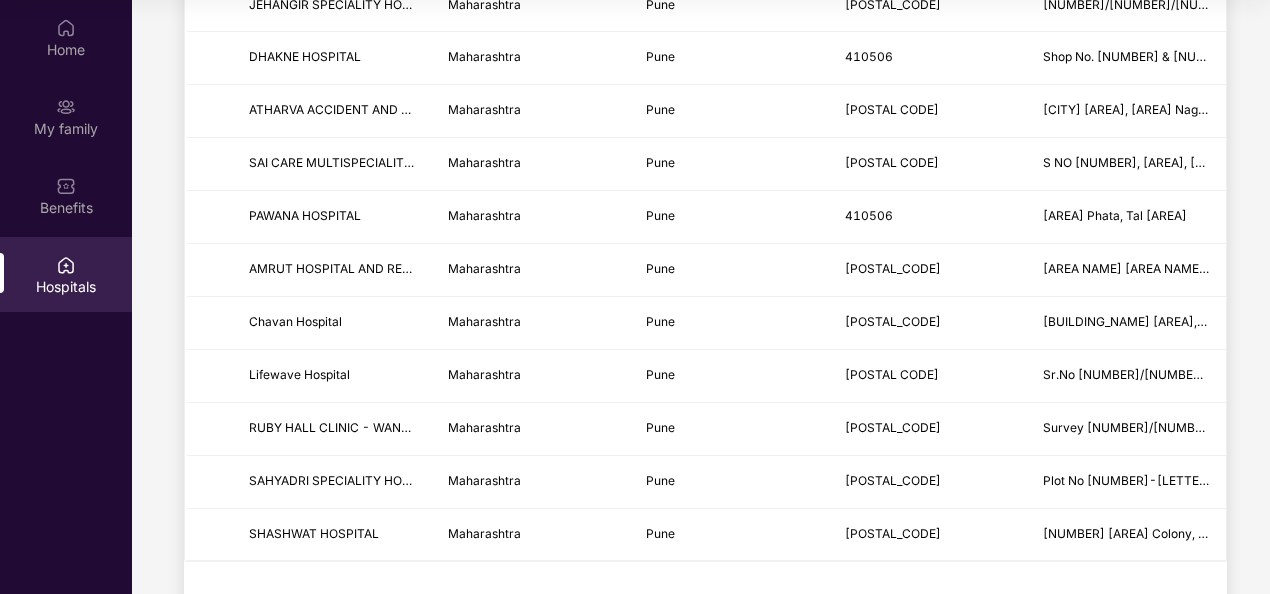 scroll, scrollTop: 2470, scrollLeft: 0, axis: vertical 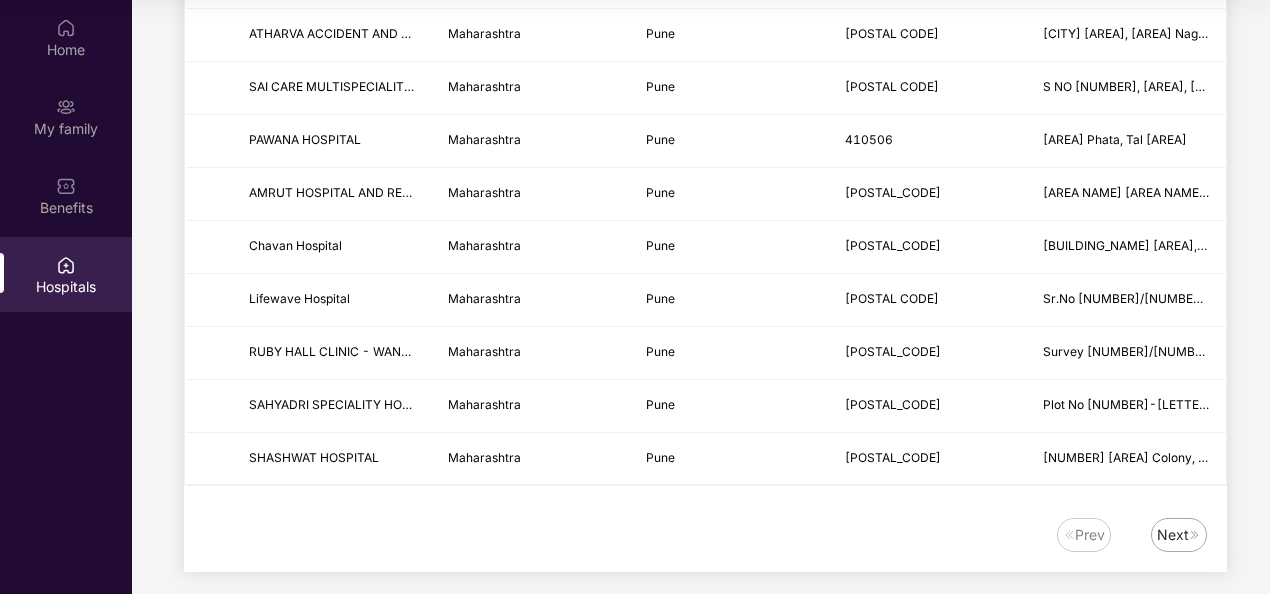 click at bounding box center [1195, 535] 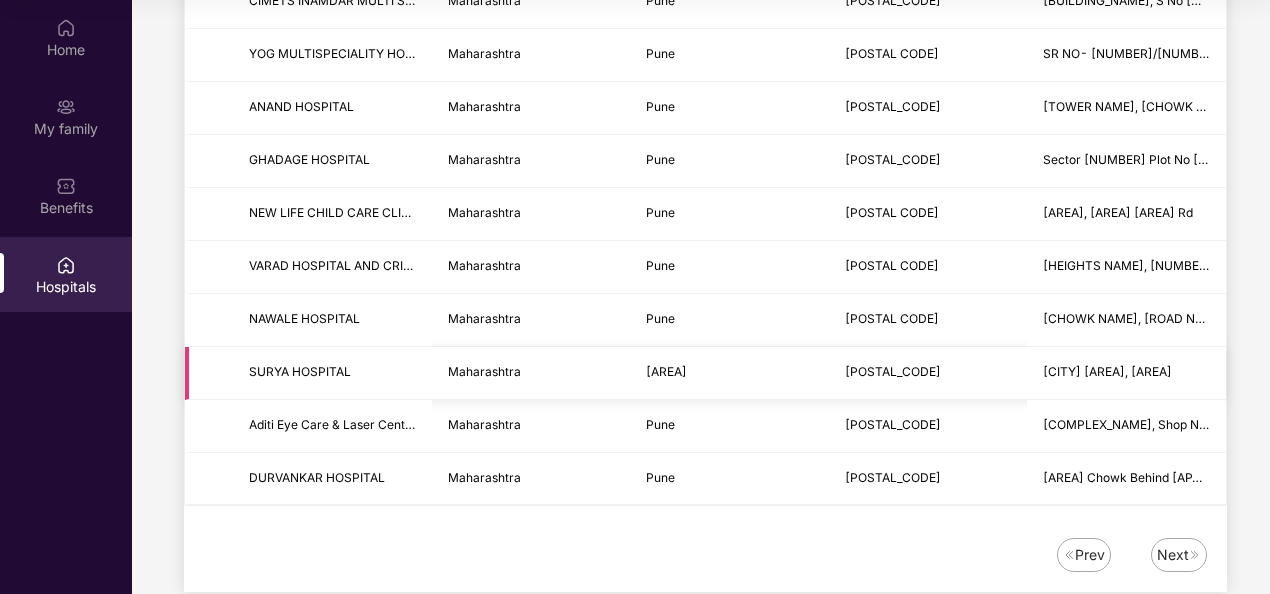scroll, scrollTop: 2470, scrollLeft: 0, axis: vertical 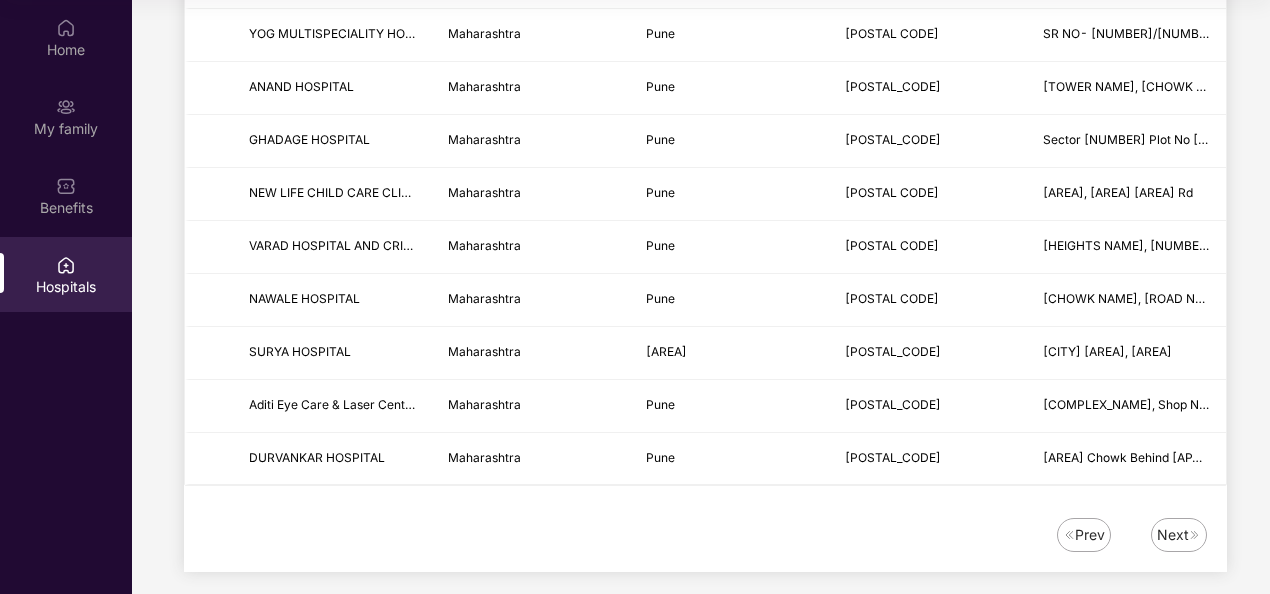 click on "Next" at bounding box center [1173, 535] 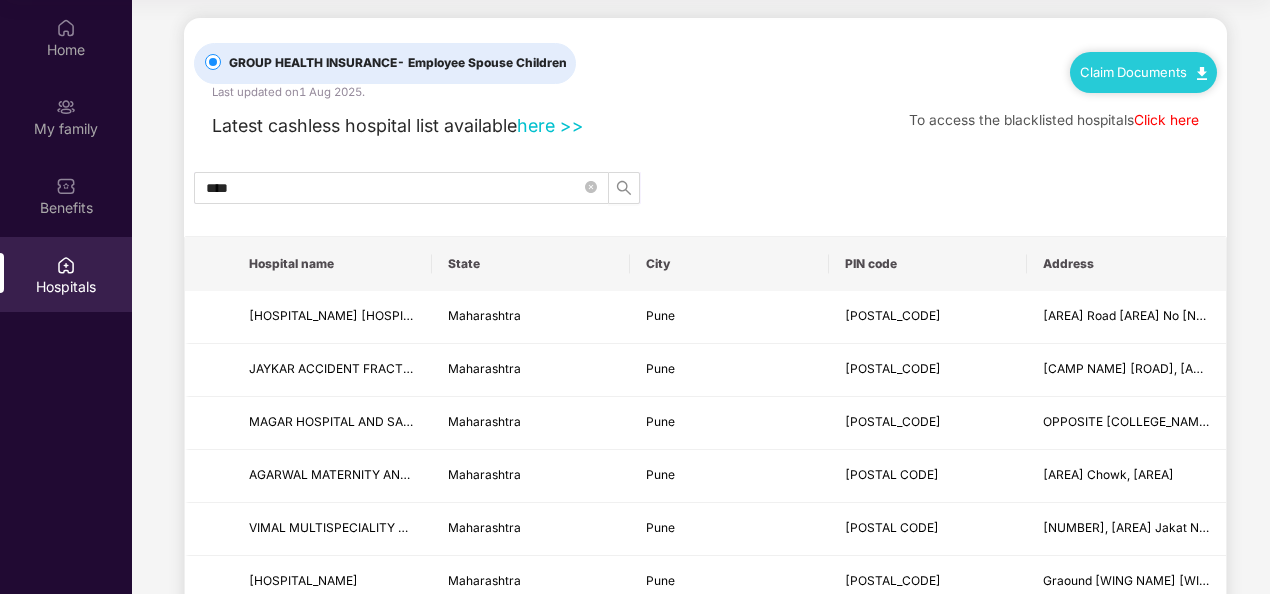 scroll, scrollTop: 16, scrollLeft: 0, axis: vertical 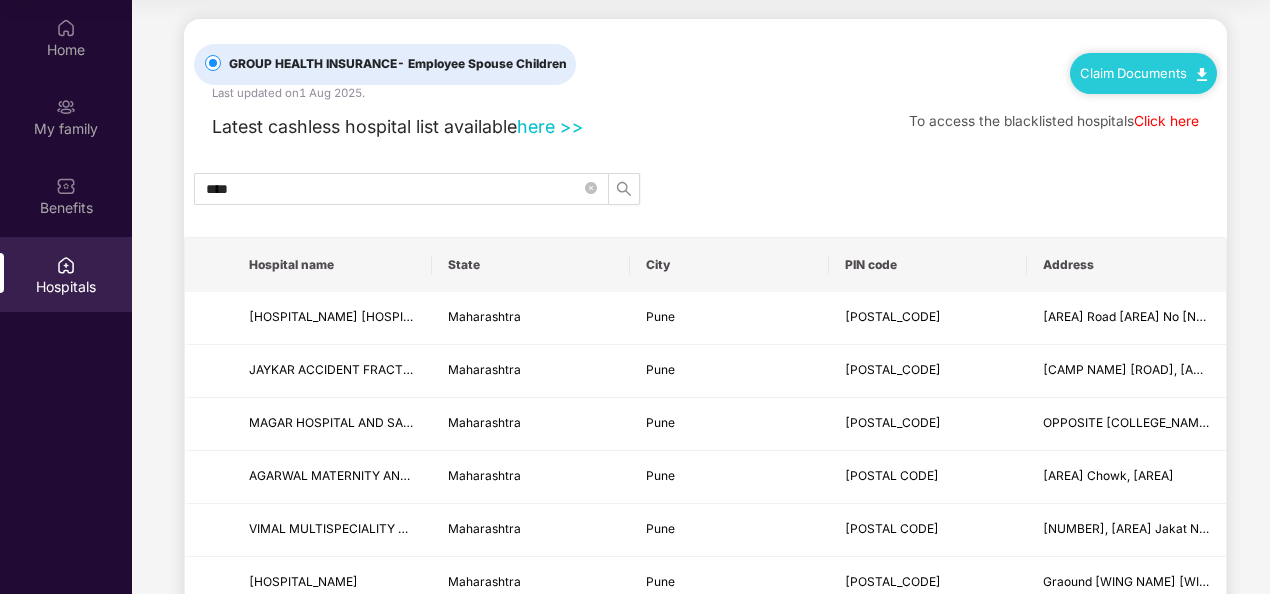 click on "Claim Documents" at bounding box center [1143, 73] 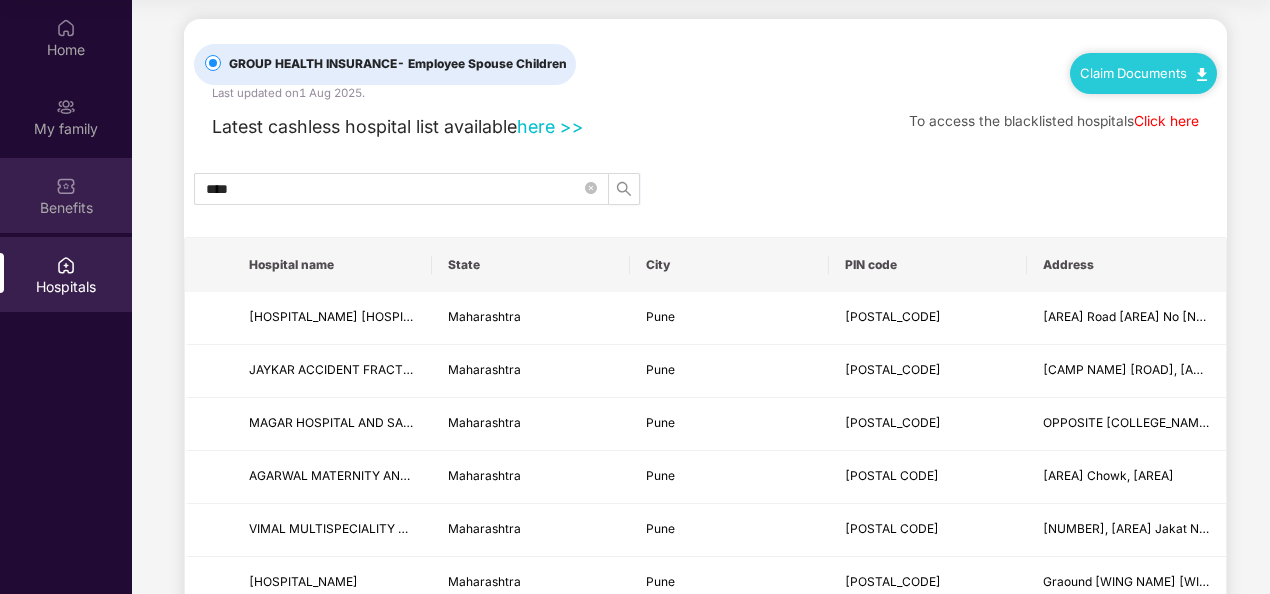 click at bounding box center [66, 186] 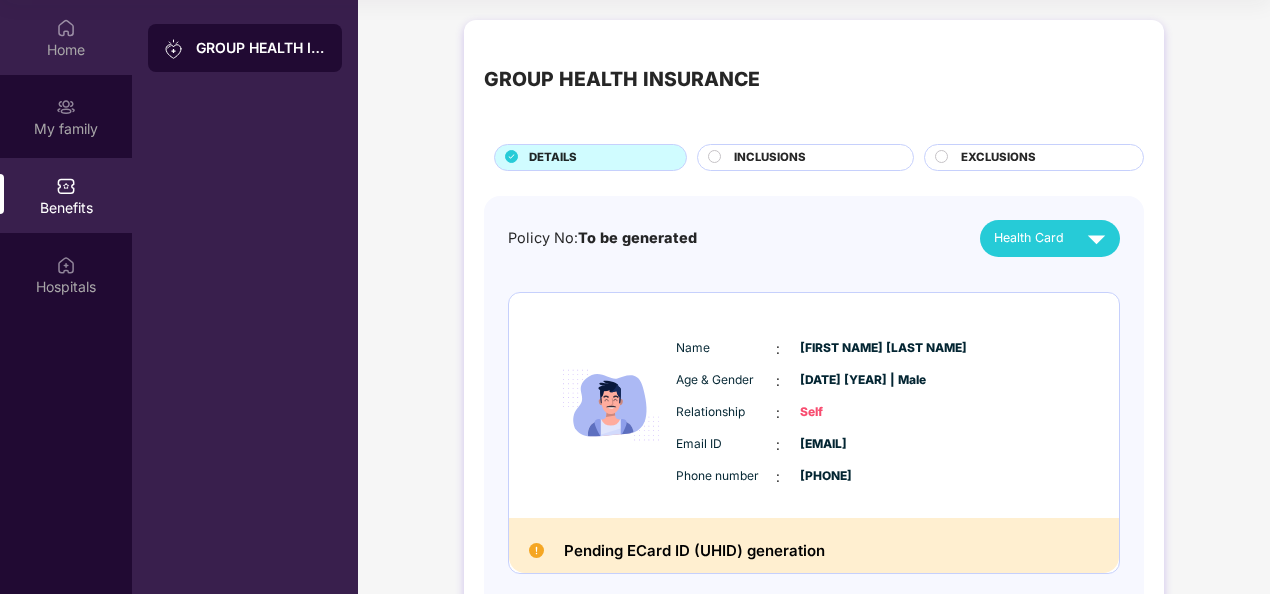 click on "Home" at bounding box center [66, 50] 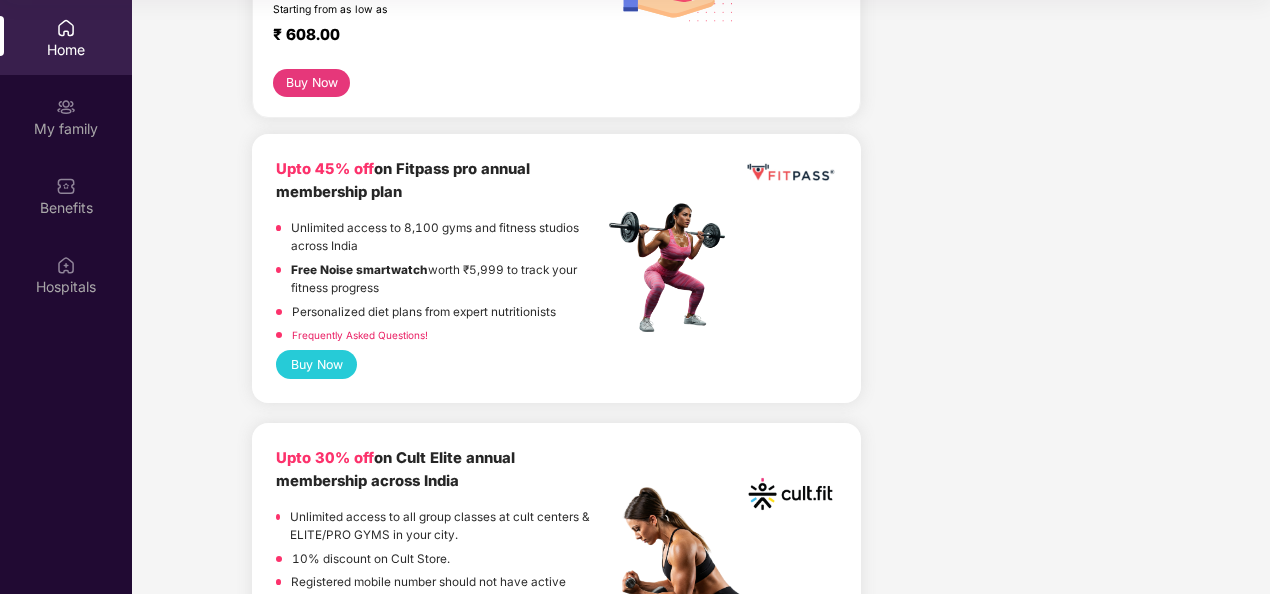 scroll, scrollTop: 726, scrollLeft: 0, axis: vertical 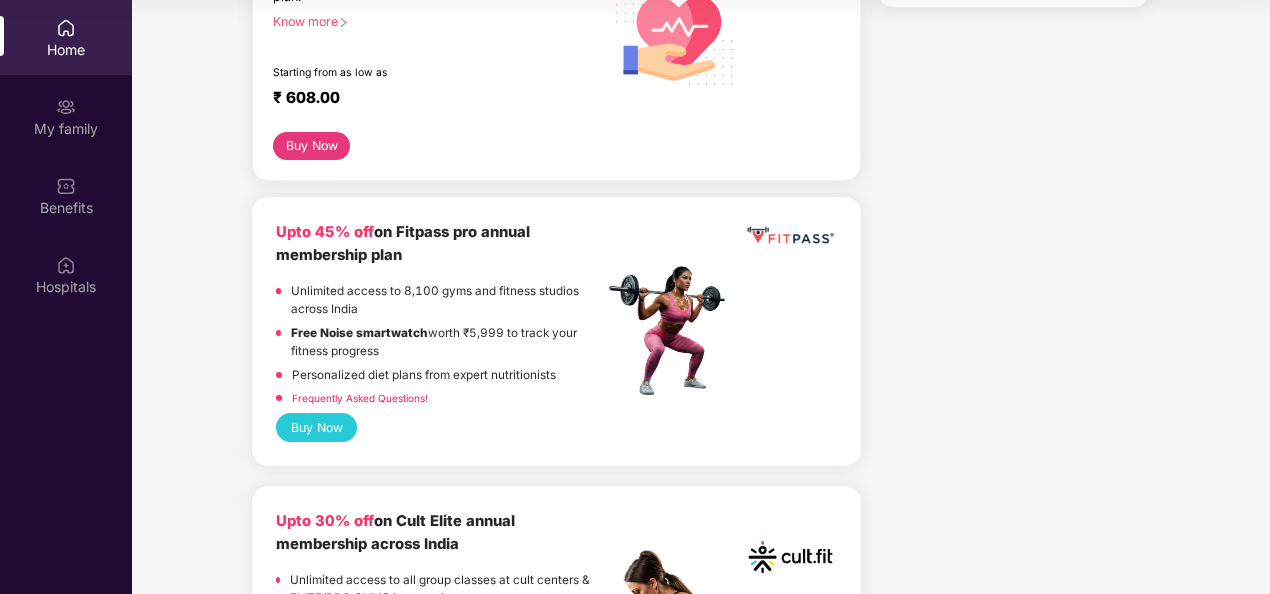 click on "Buy Now" at bounding box center [316, 427] 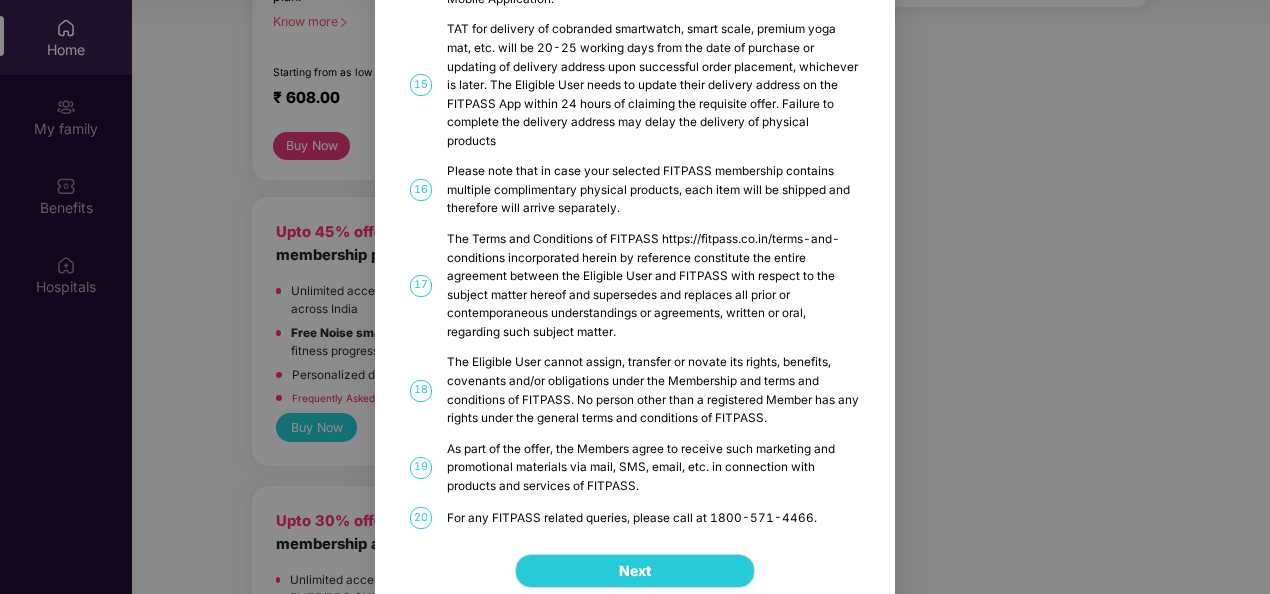 scroll, scrollTop: 0, scrollLeft: 0, axis: both 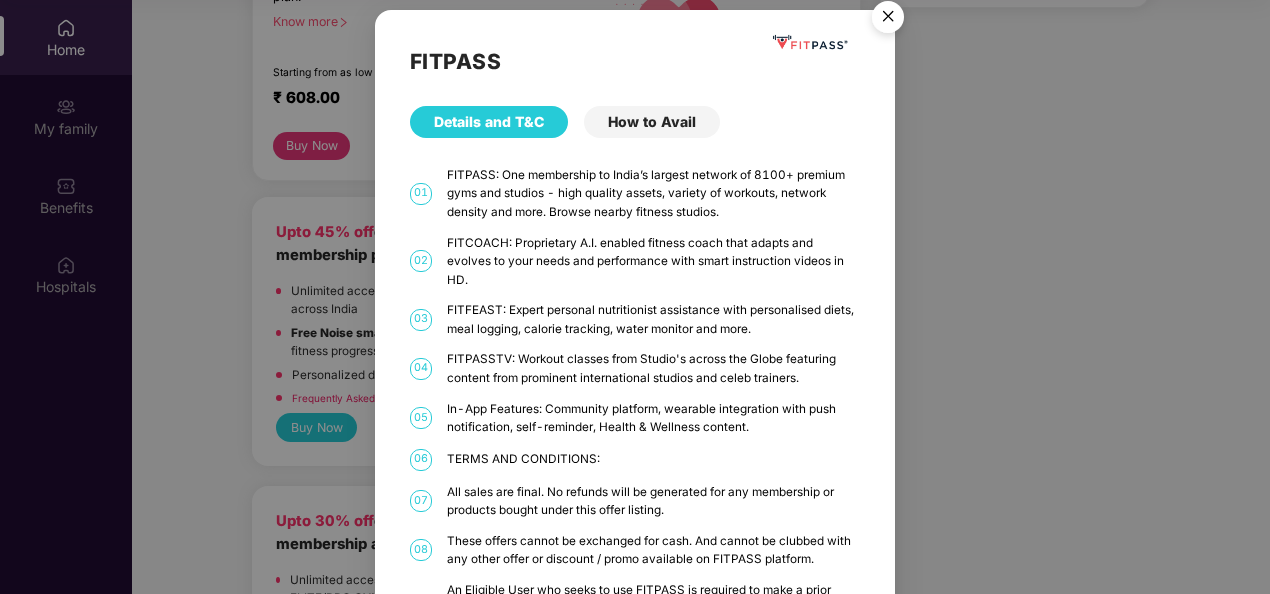 click at bounding box center [888, 20] 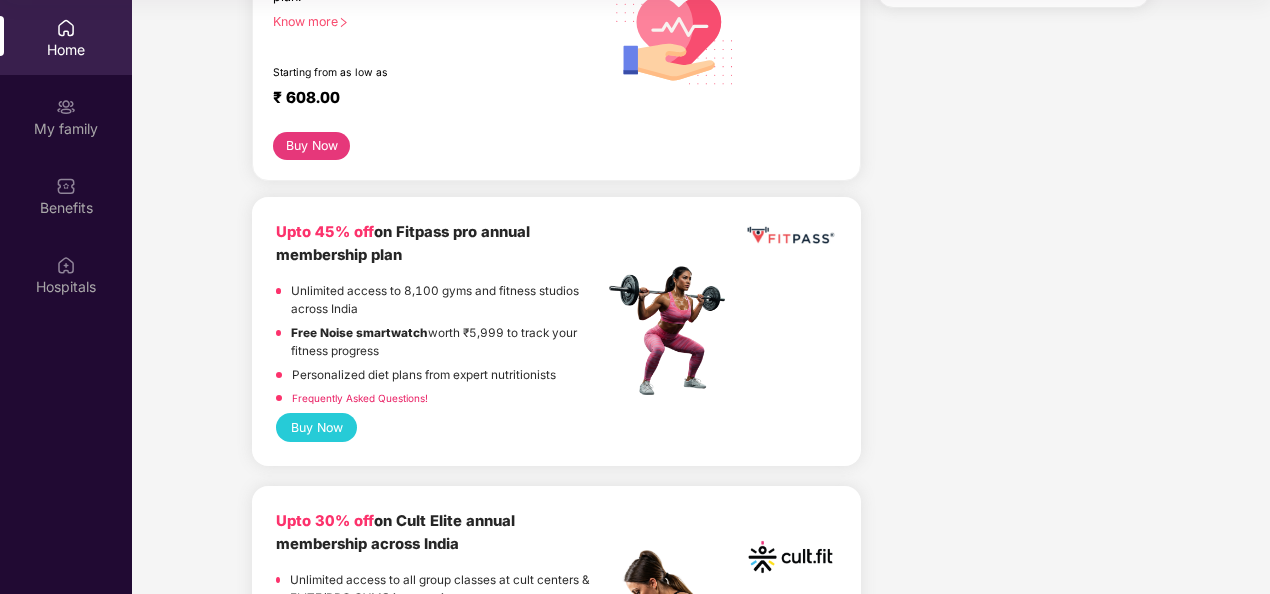 click on "Buy Now" at bounding box center (316, 427) 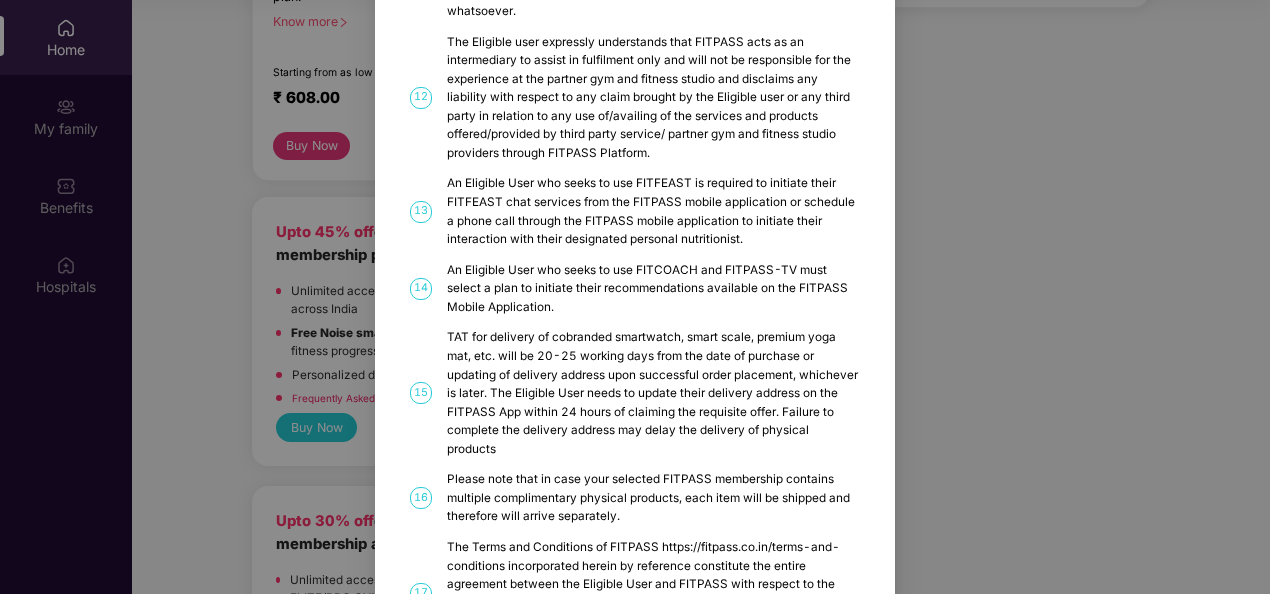 scroll, scrollTop: 1078, scrollLeft: 0, axis: vertical 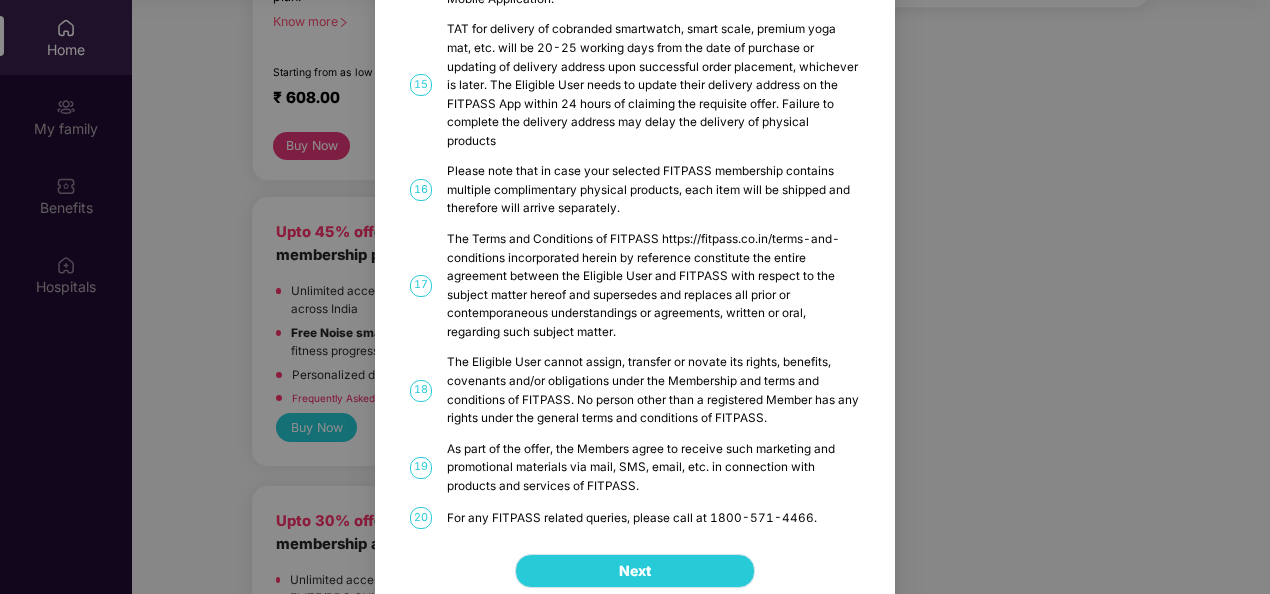 click on "Next" at bounding box center (635, 571) 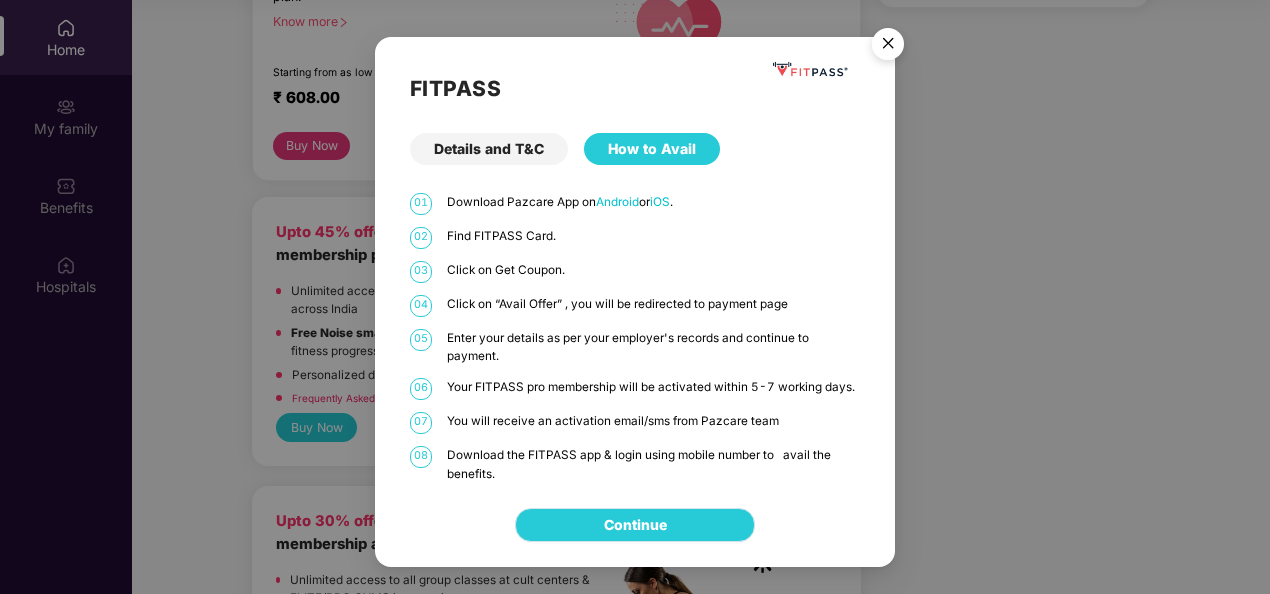 click on "Continue" at bounding box center [635, 525] 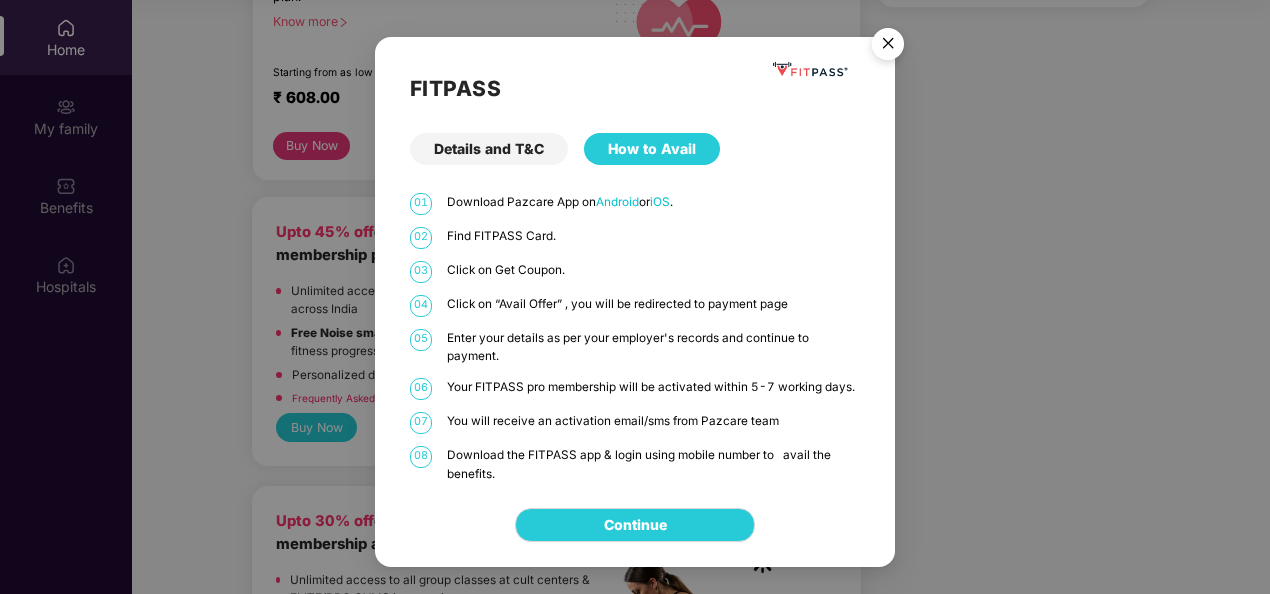 click at bounding box center [888, 47] 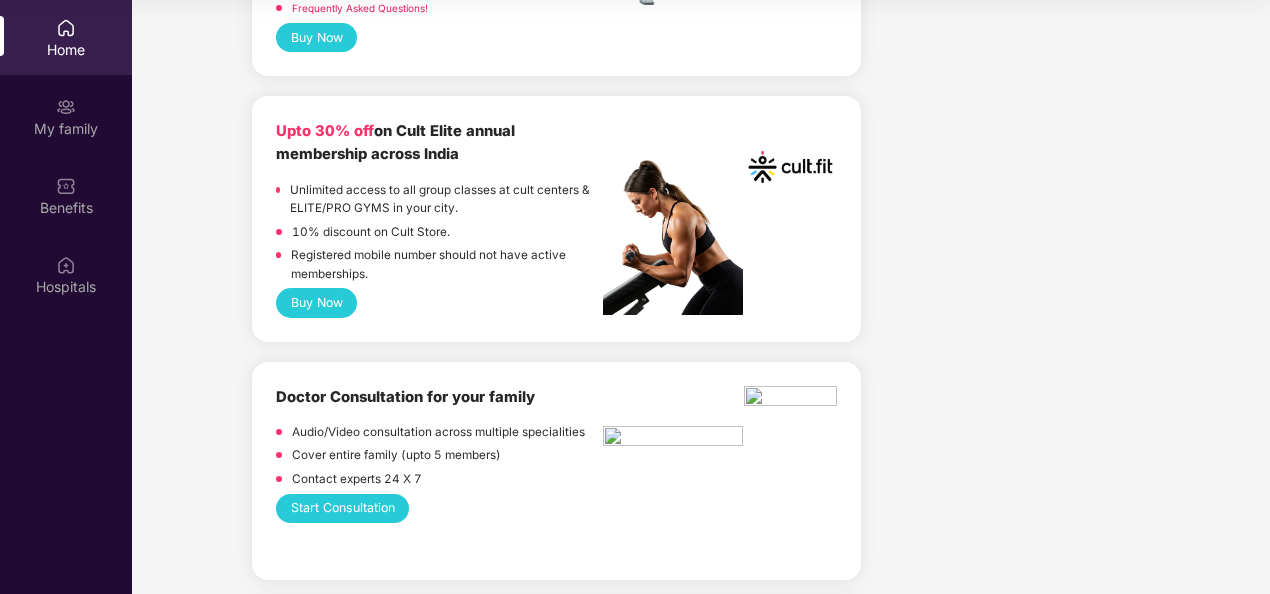 scroll, scrollTop: 1118, scrollLeft: 0, axis: vertical 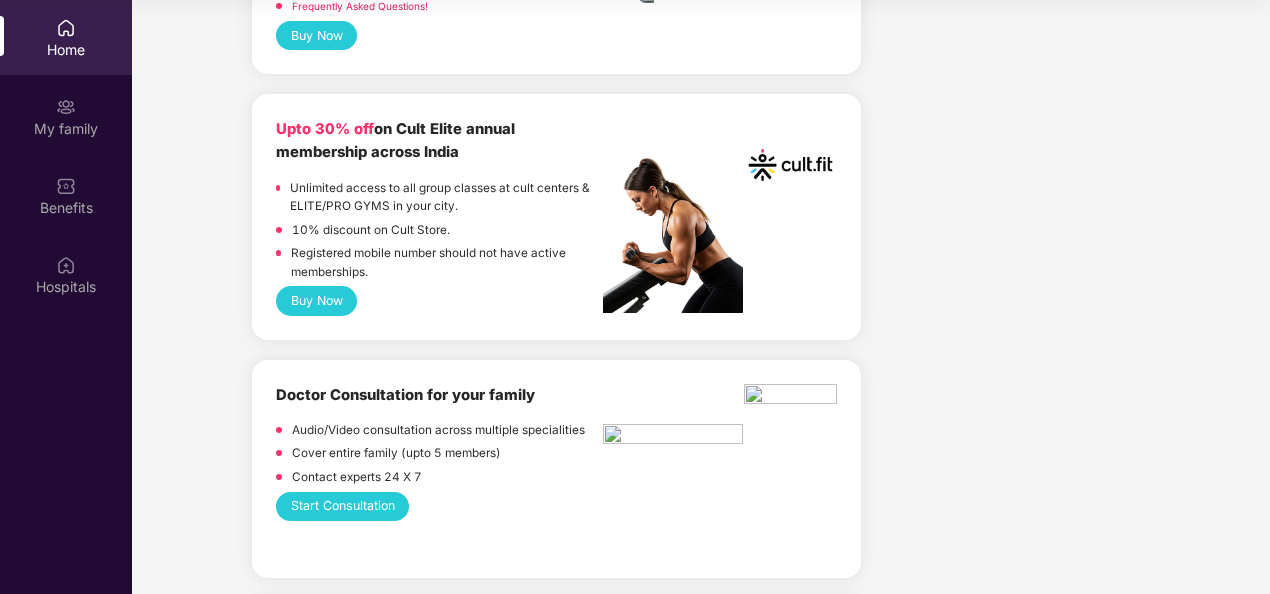 click on "Buy Now" at bounding box center (316, 300) 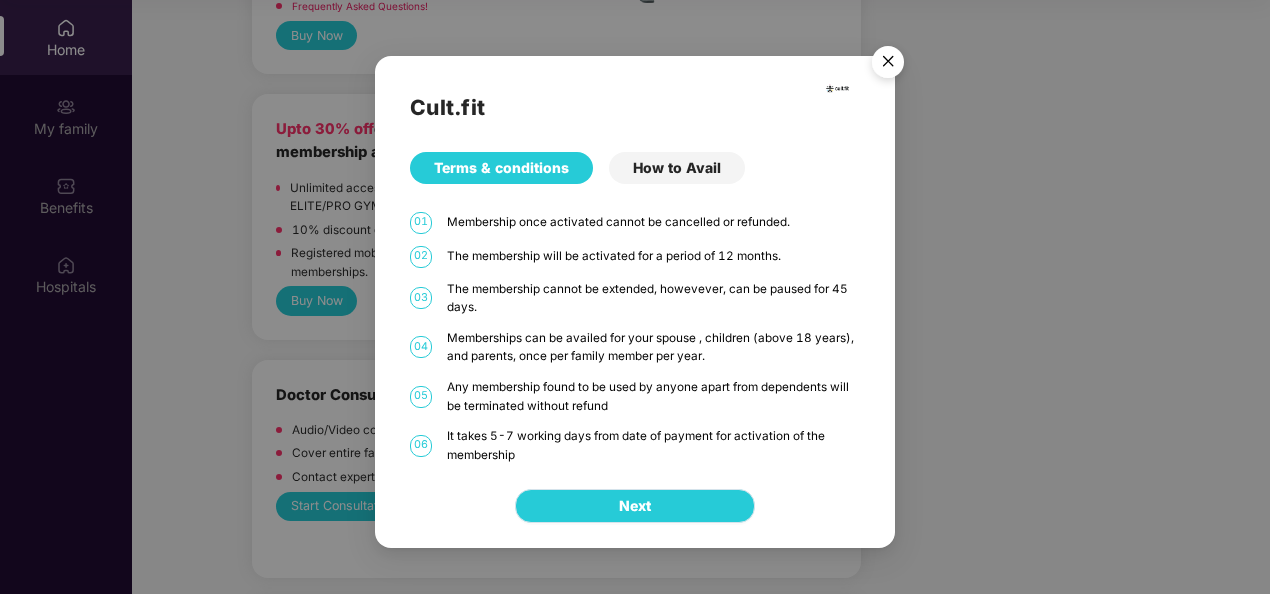 click on "Next" at bounding box center (635, 506) 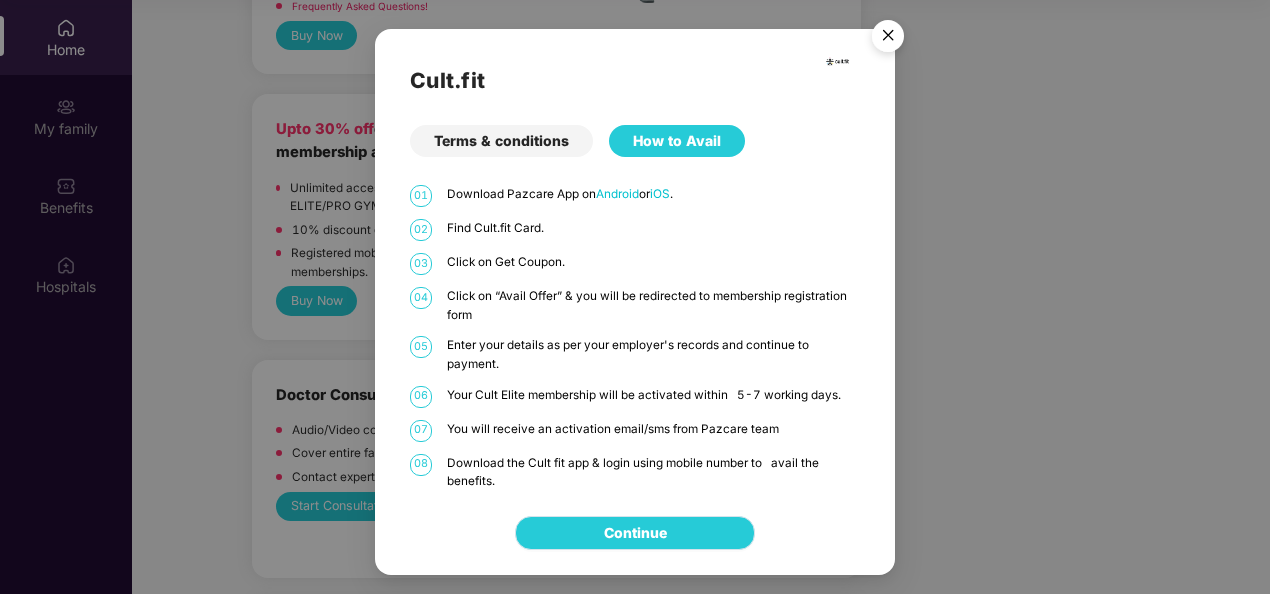 click on "Continue" at bounding box center (635, 533) 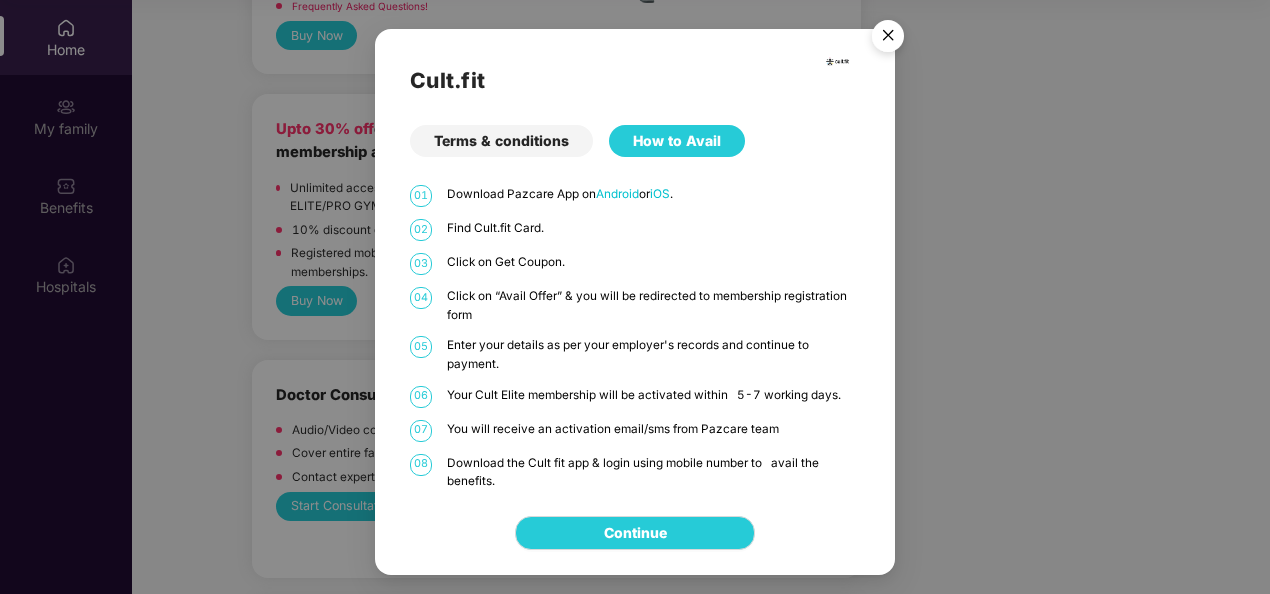click at bounding box center [888, 39] 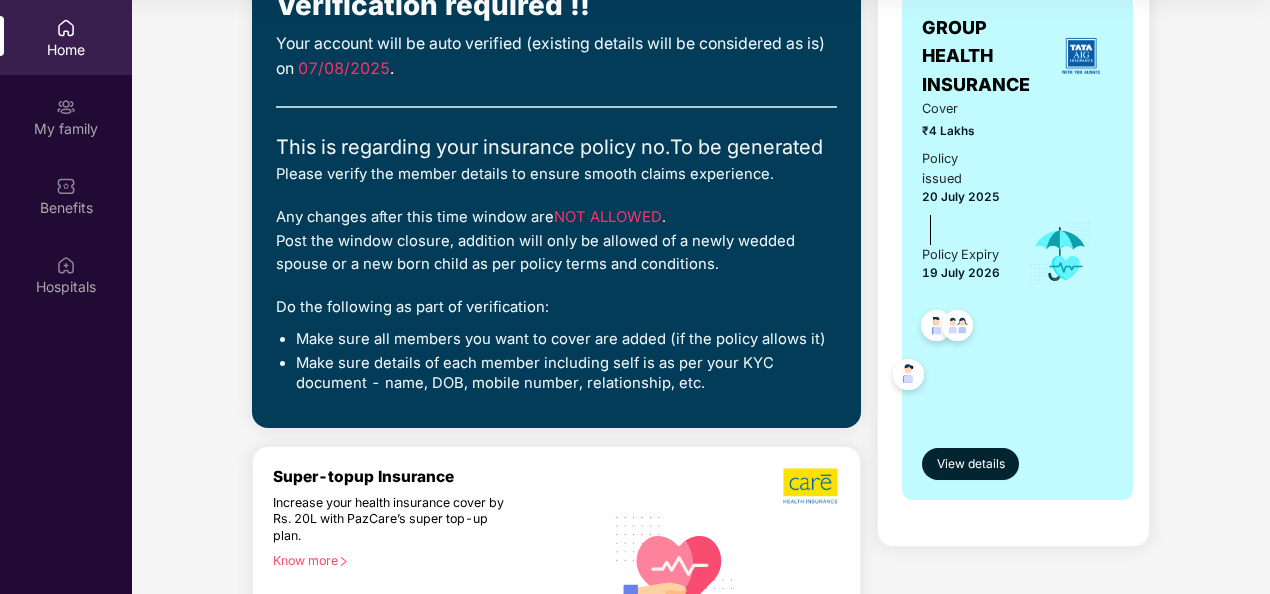 scroll, scrollTop: 0, scrollLeft: 0, axis: both 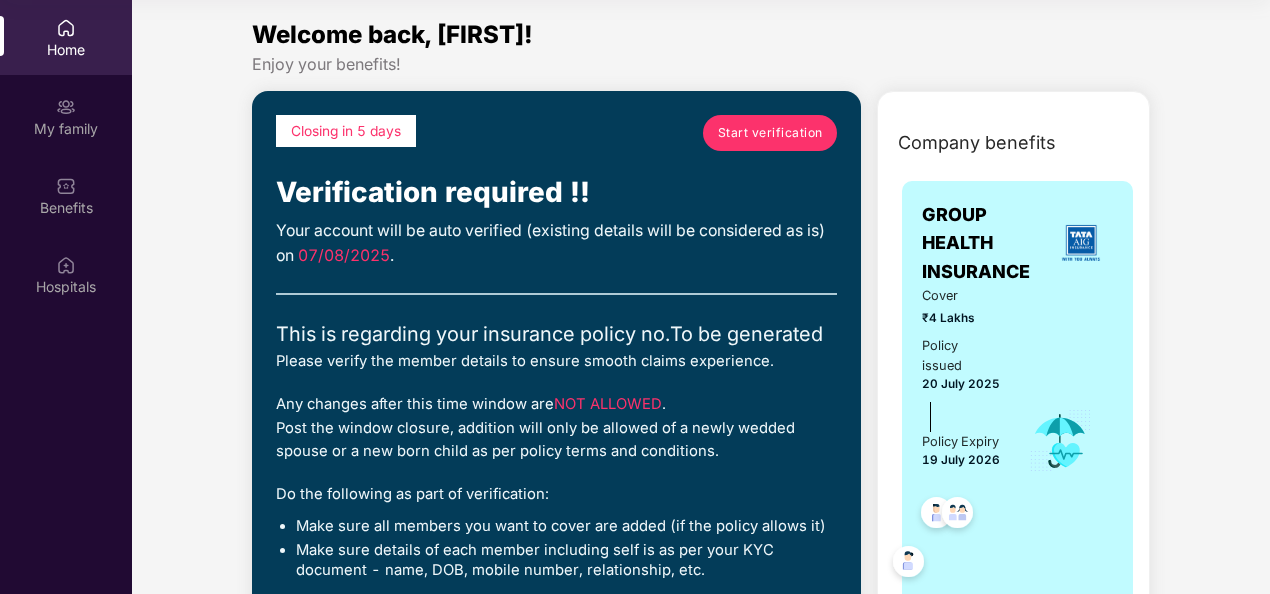 click on "Start verification" at bounding box center [770, 132] 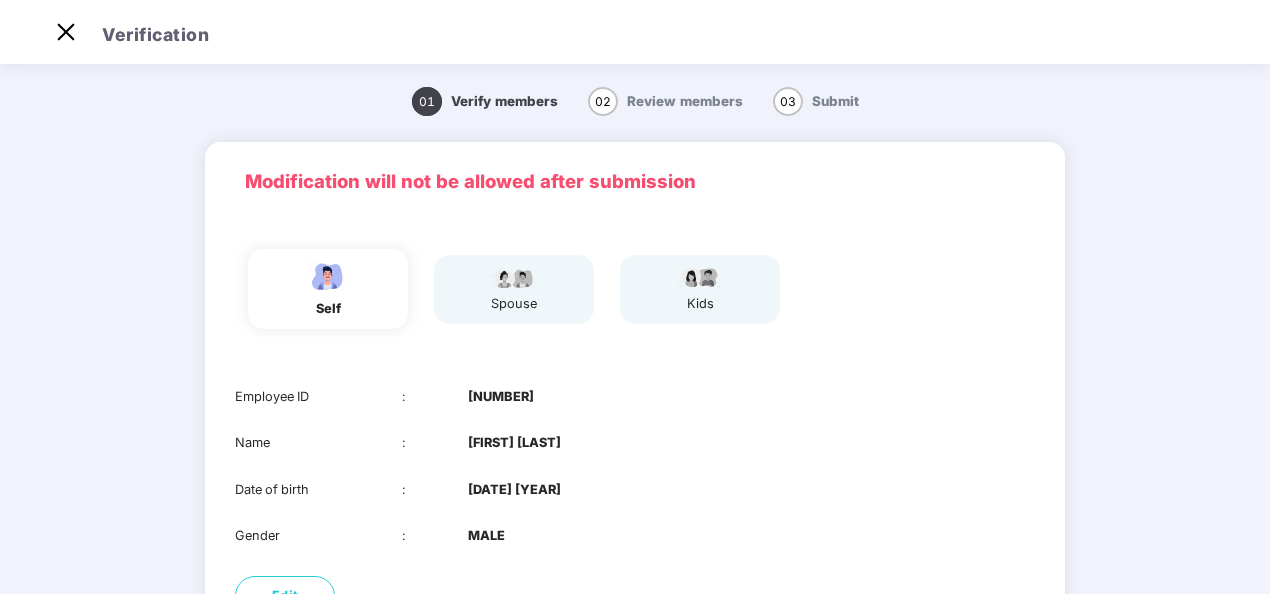 scroll, scrollTop: 48, scrollLeft: 0, axis: vertical 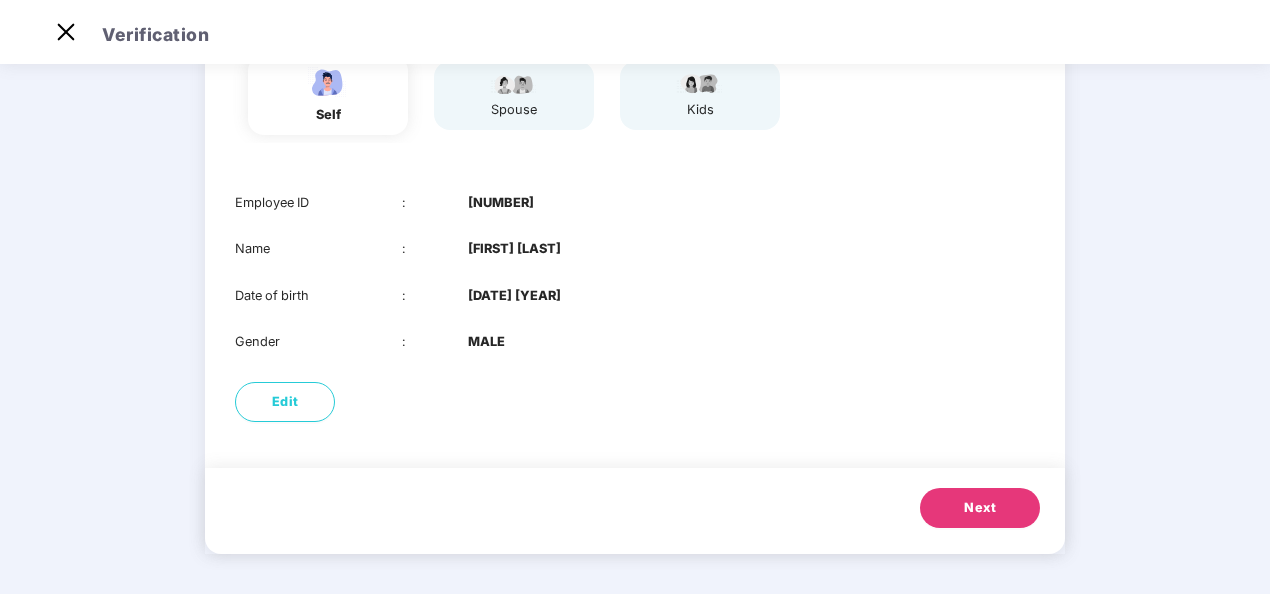click on "Next" at bounding box center [980, 508] 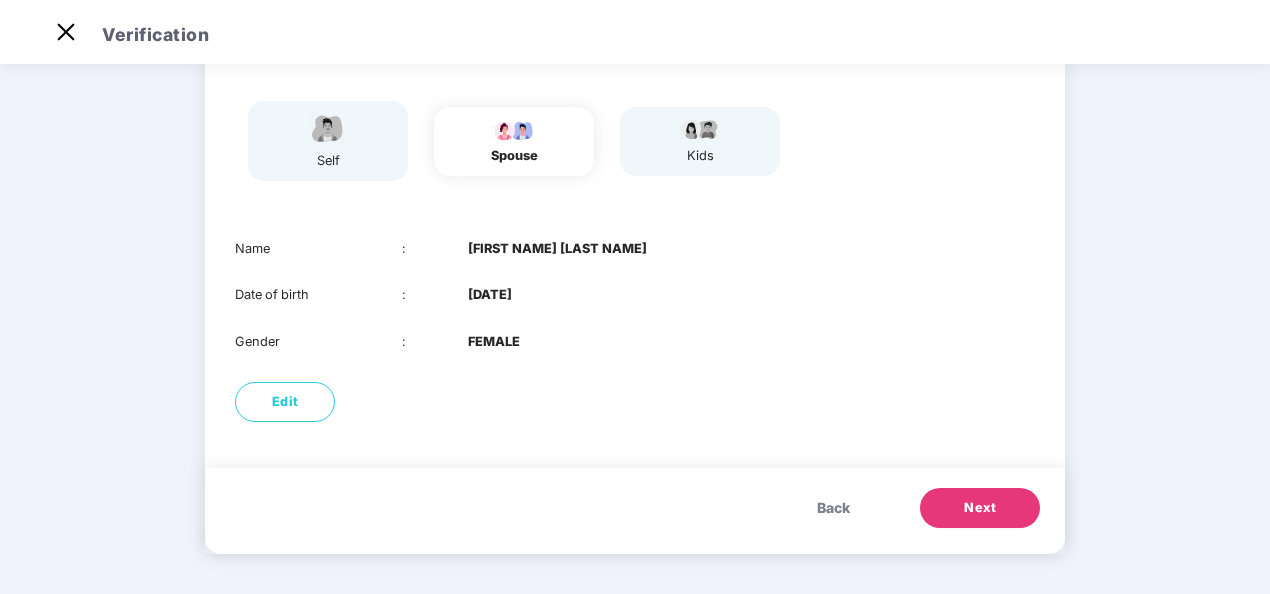 scroll, scrollTop: 148, scrollLeft: 0, axis: vertical 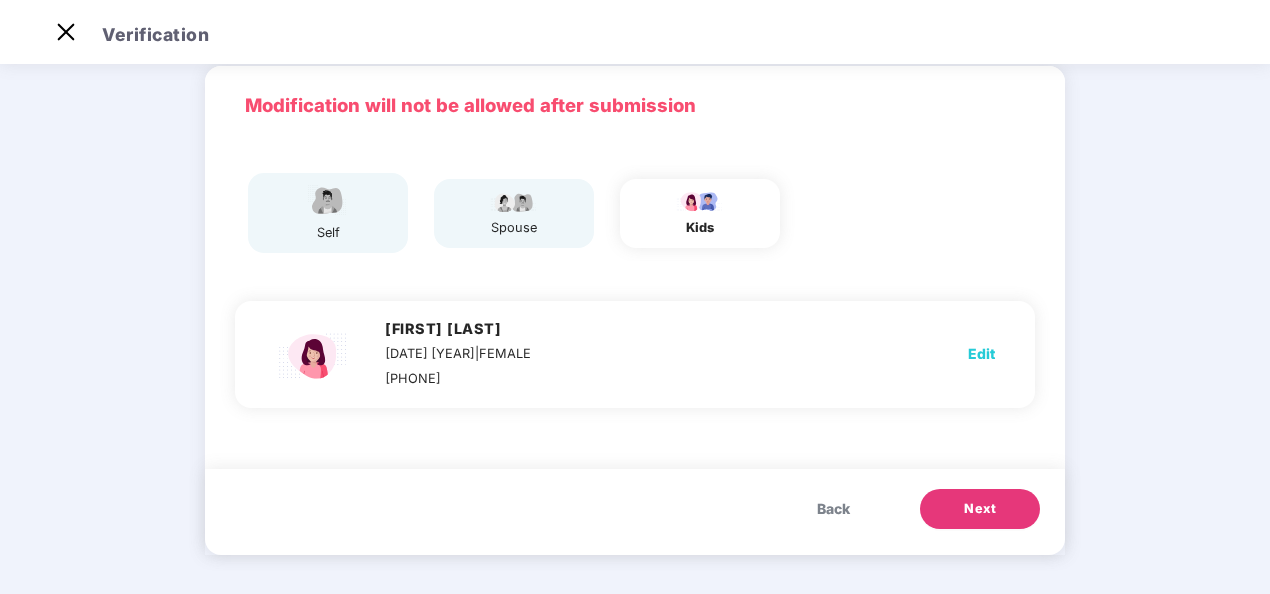 click on "Next" at bounding box center (980, 509) 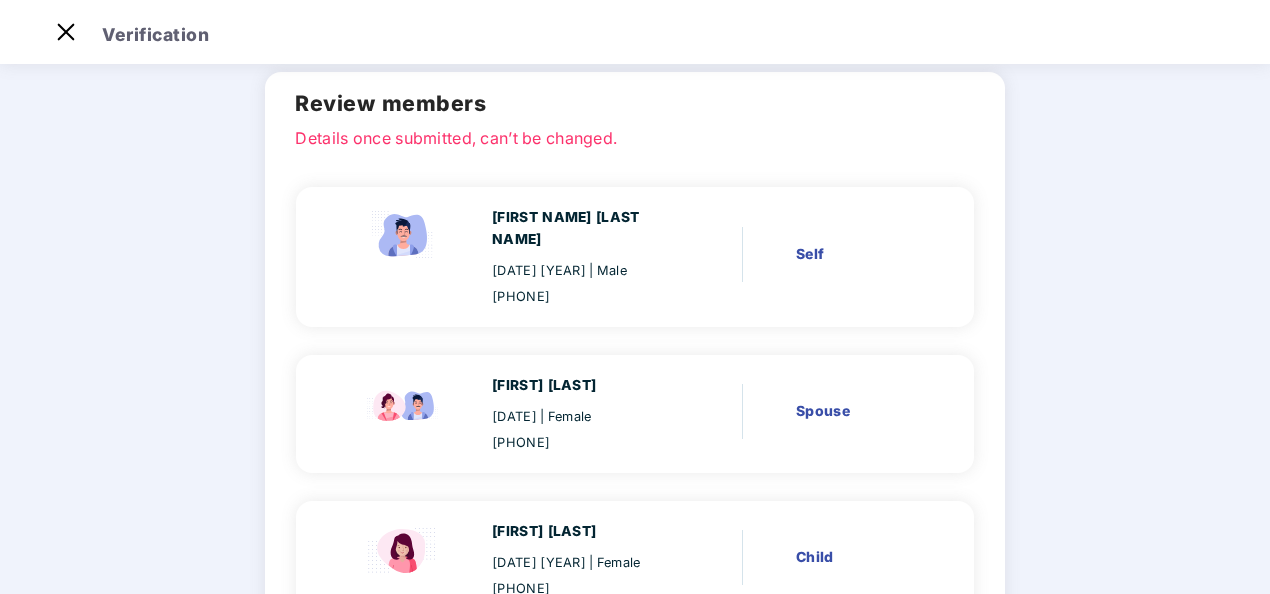 scroll, scrollTop: 270, scrollLeft: 0, axis: vertical 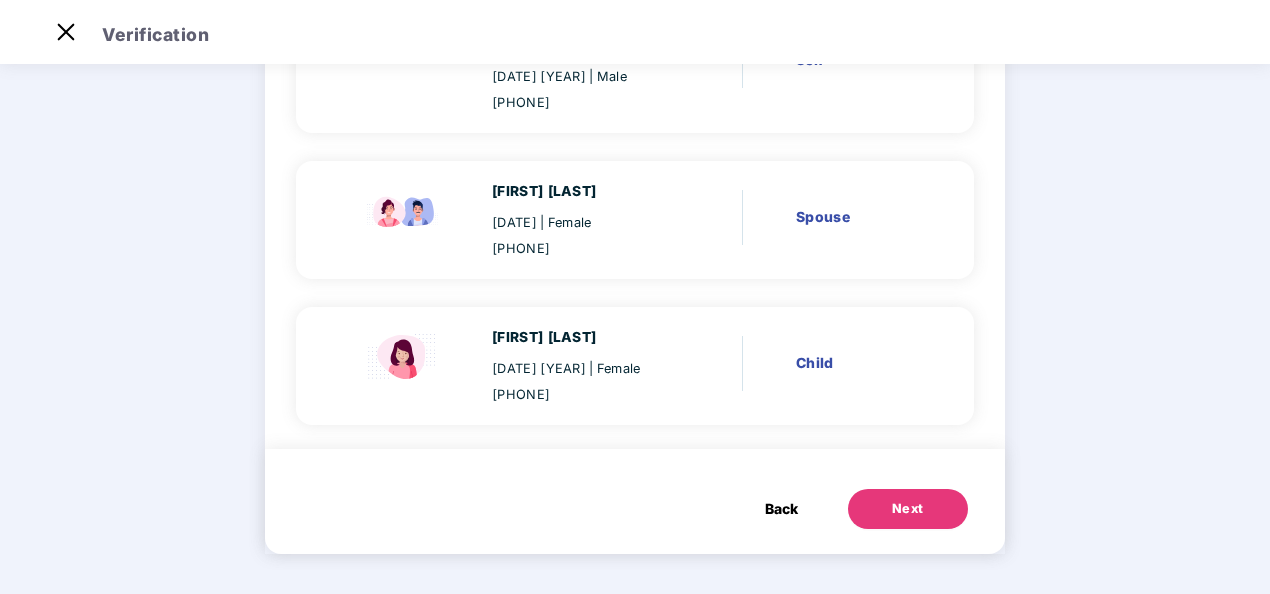click on "Next" at bounding box center [908, 509] 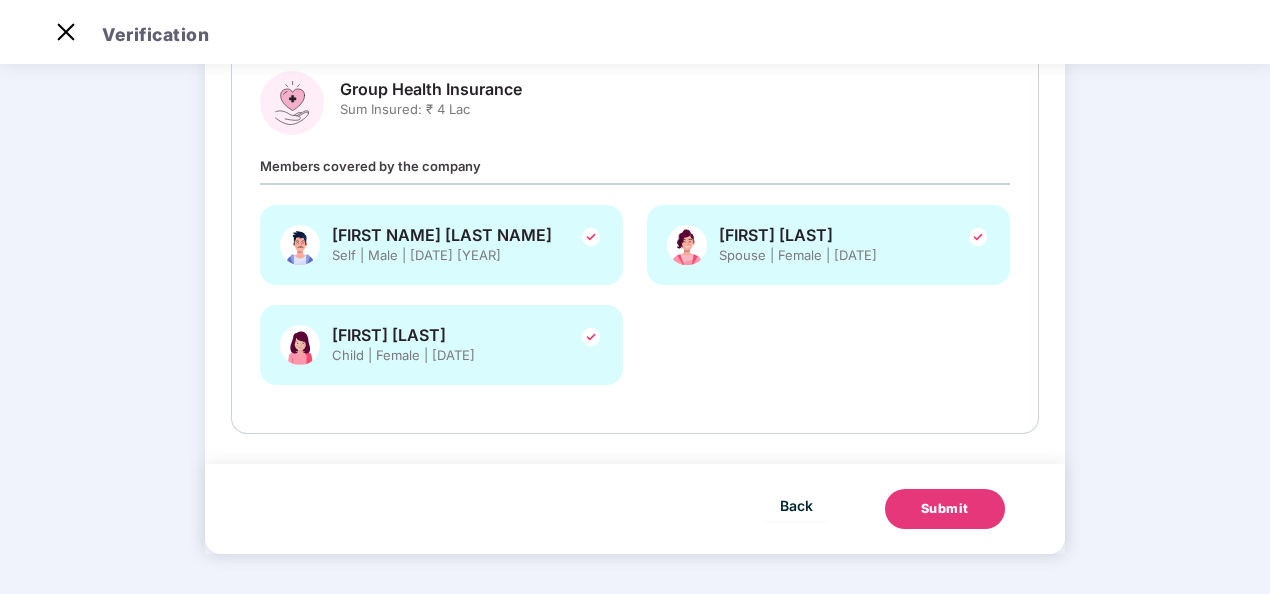 scroll, scrollTop: 0, scrollLeft: 0, axis: both 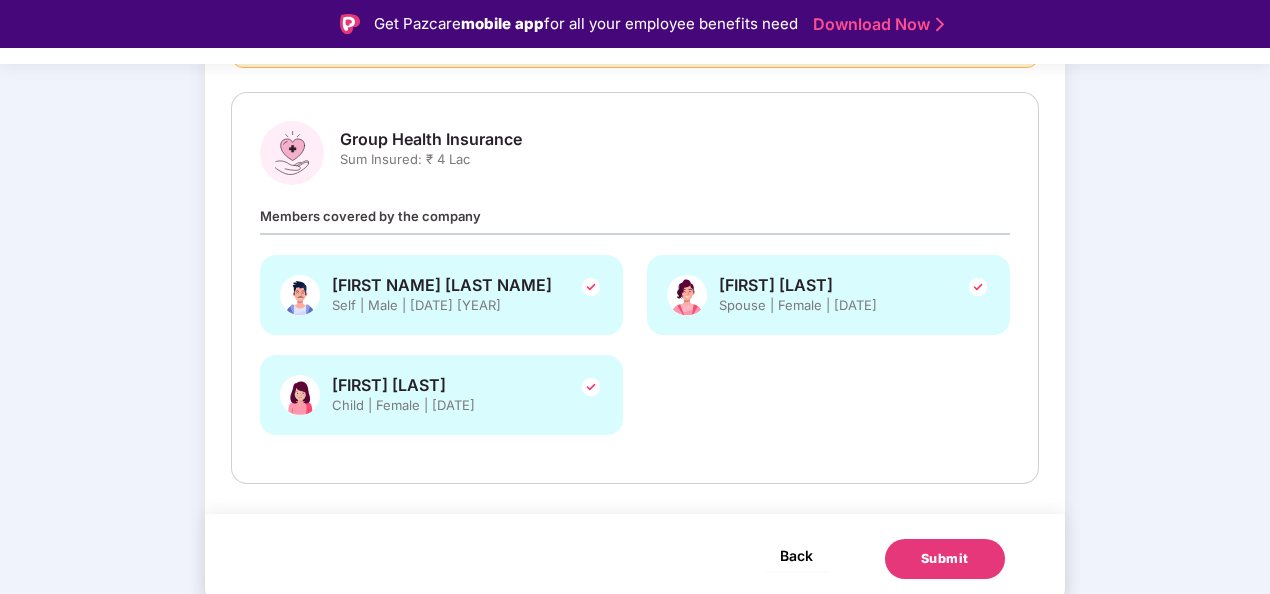click on "Back" at bounding box center (796, 555) 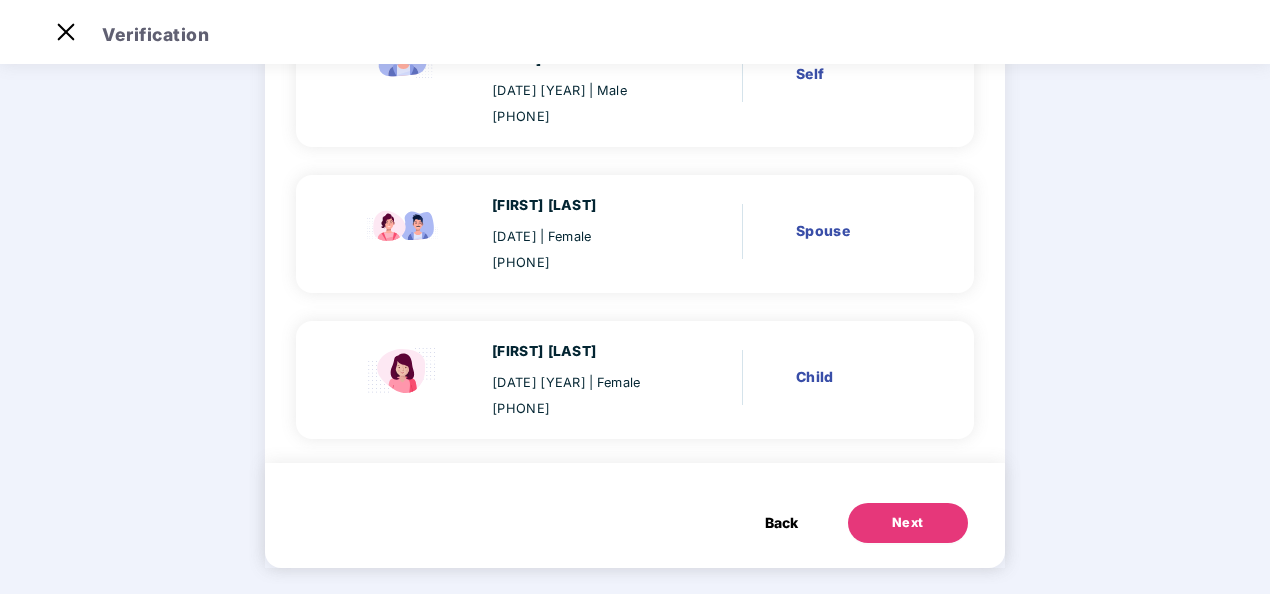 click on "Back" at bounding box center [781, 523] 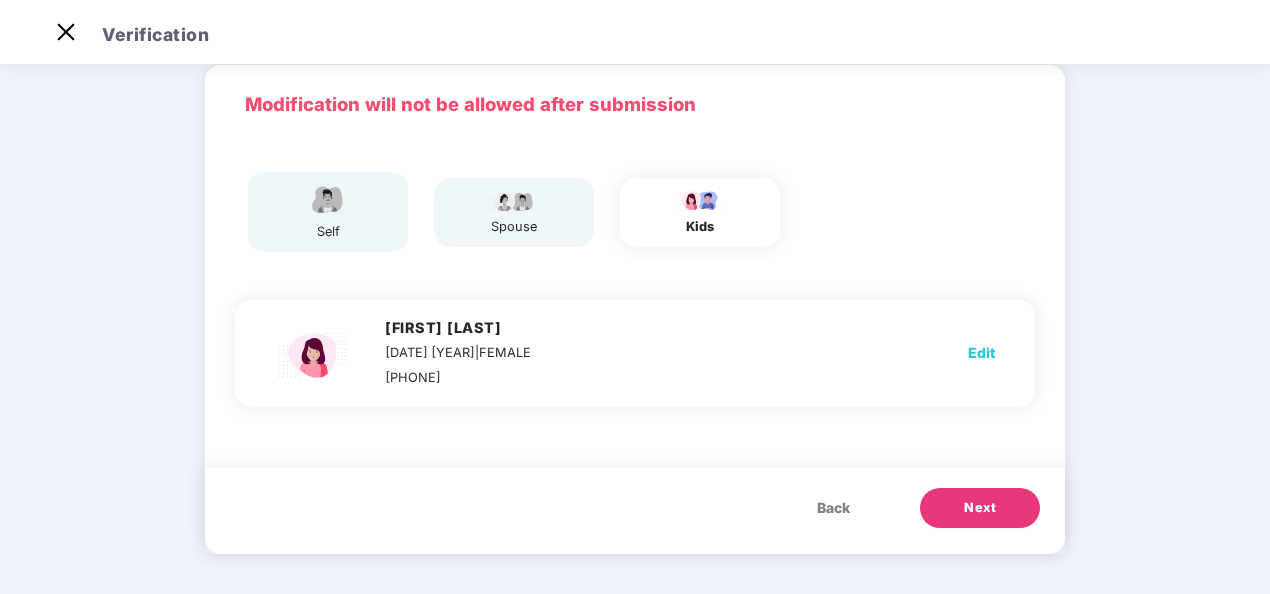 scroll, scrollTop: 76, scrollLeft: 0, axis: vertical 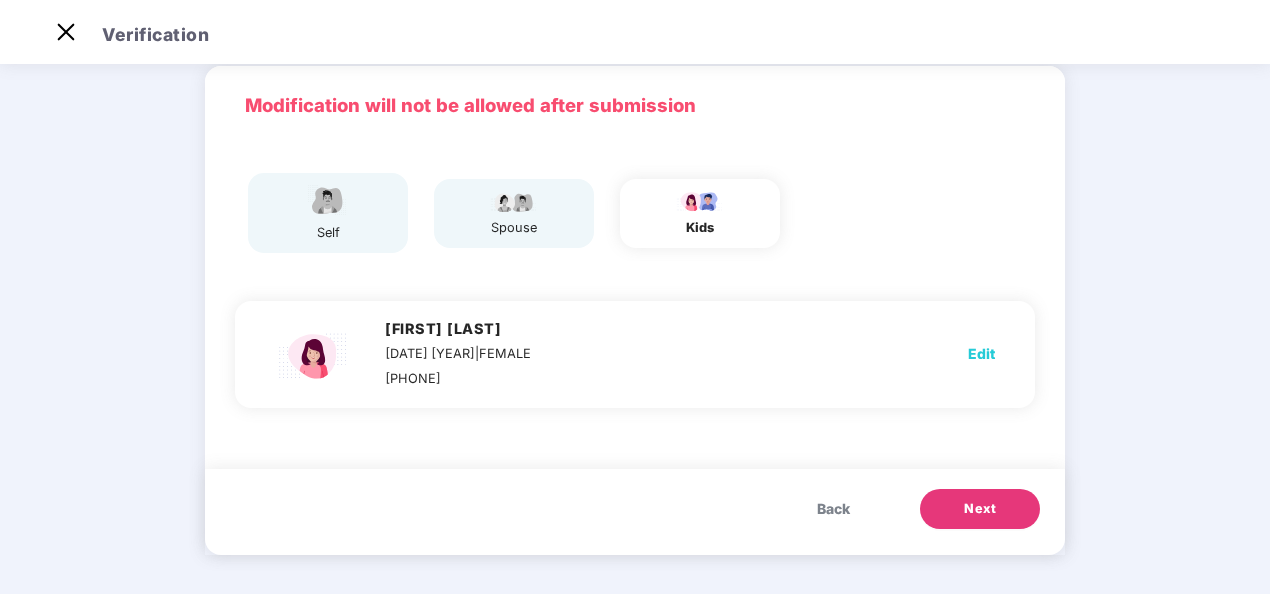 click on "Edit" at bounding box center (981, 354) 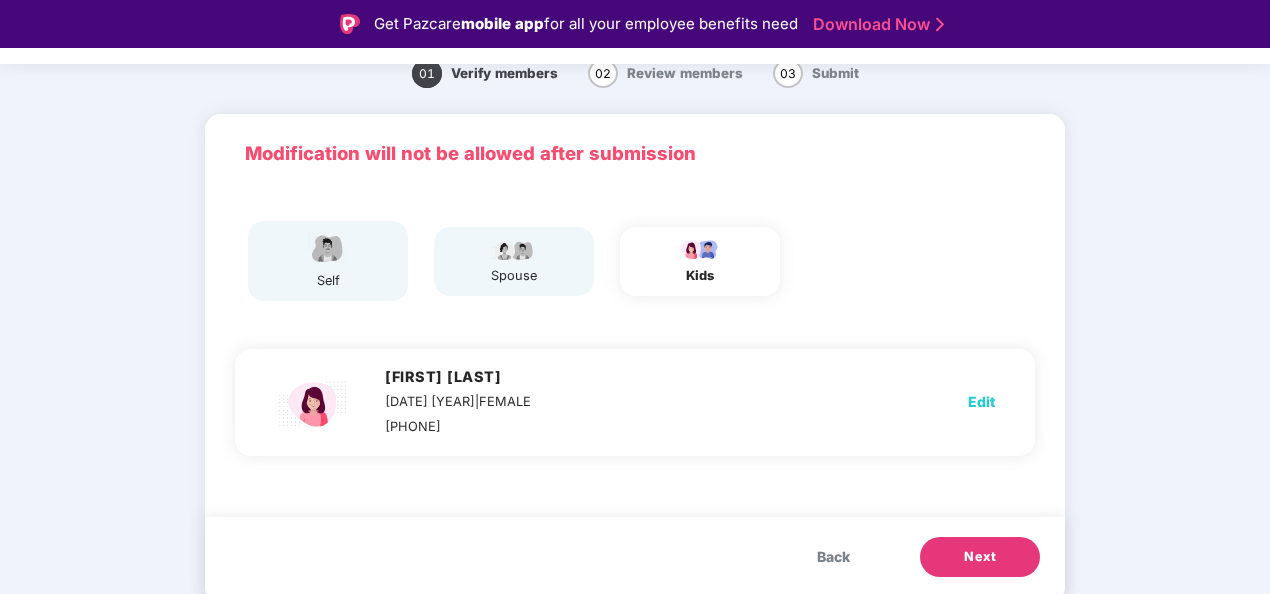 select on "******" 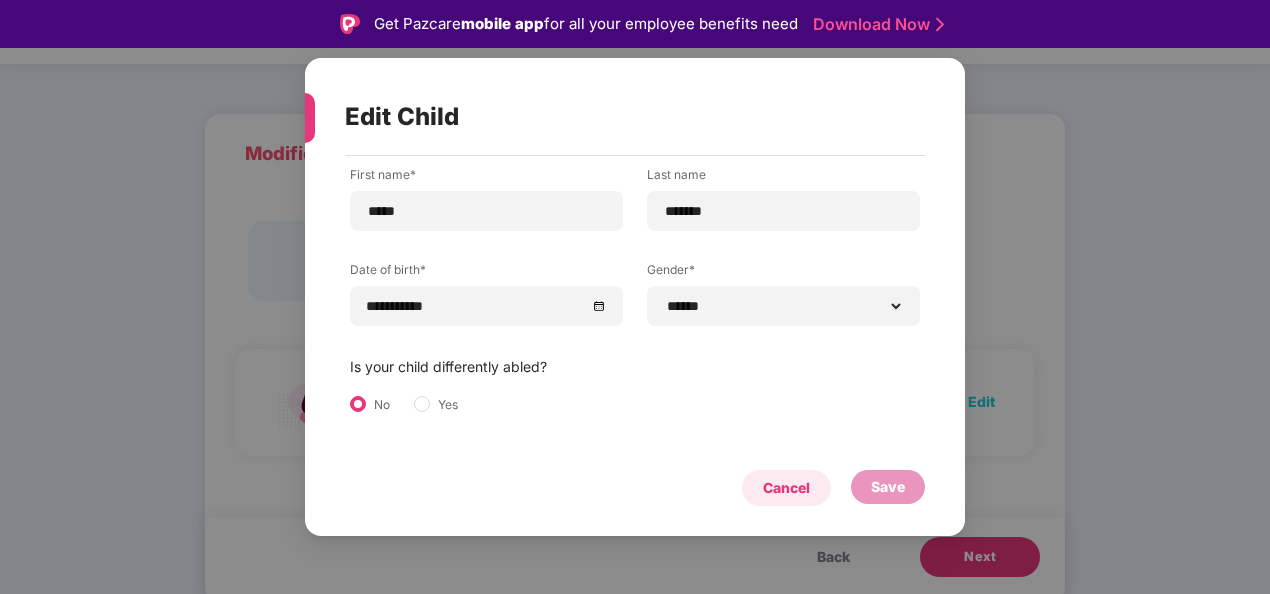 click on "Cancel" at bounding box center (786, 488) 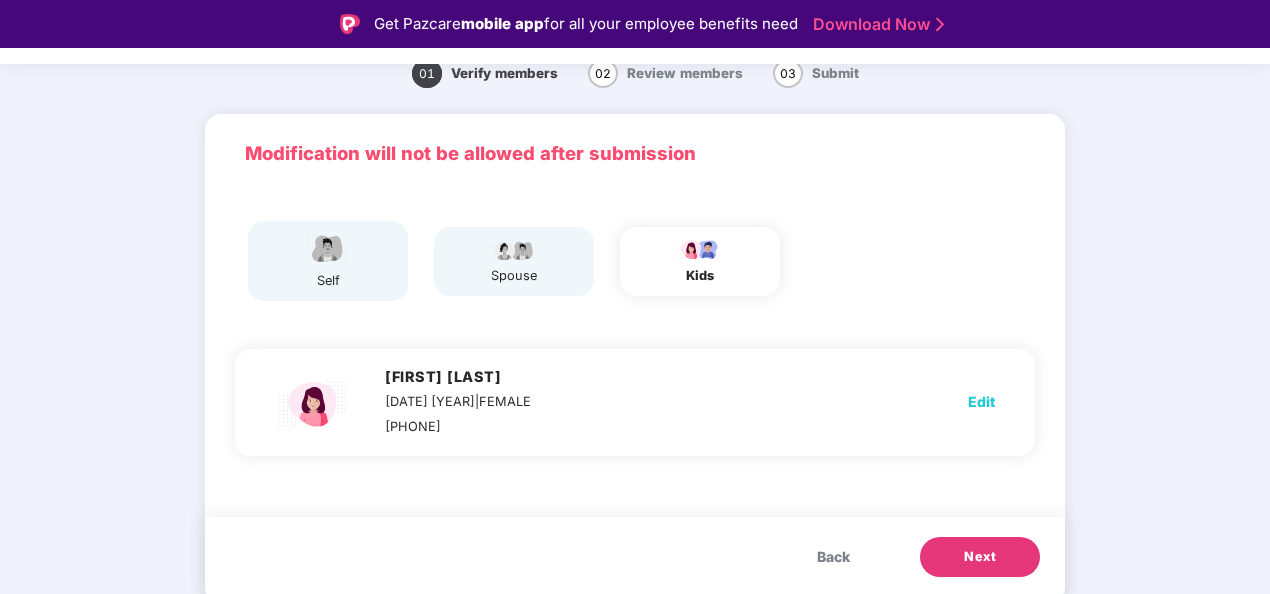 click on "Back" at bounding box center (833, 557) 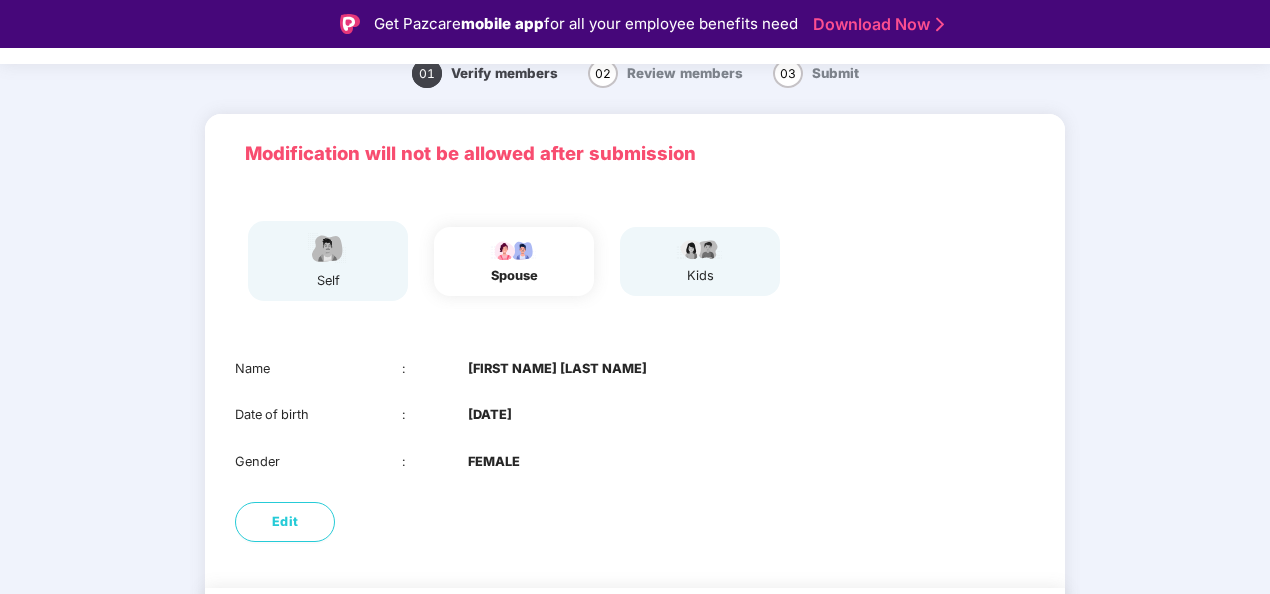 scroll, scrollTop: 48, scrollLeft: 0, axis: vertical 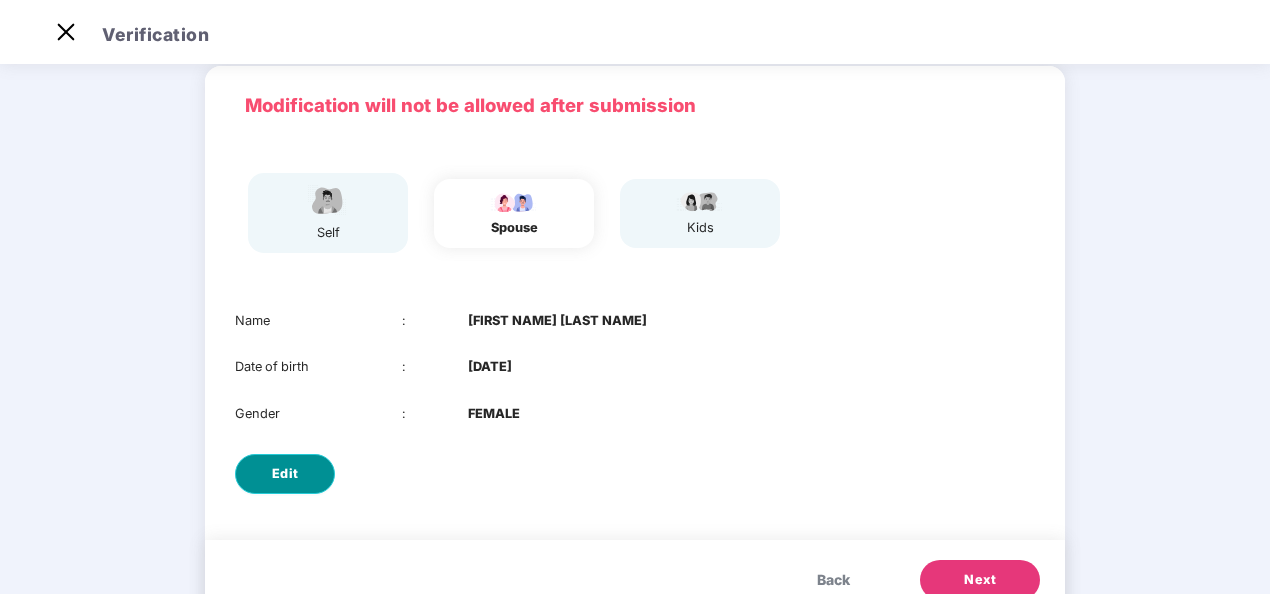 click on "Edit" at bounding box center [285, 474] 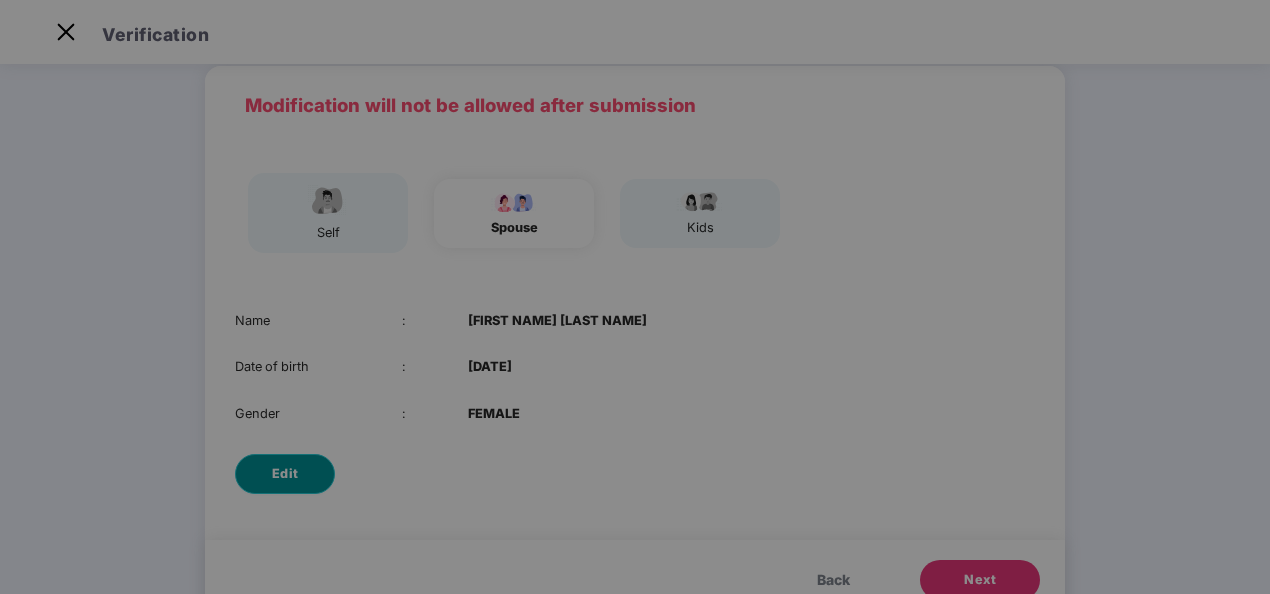 scroll, scrollTop: 0, scrollLeft: 0, axis: both 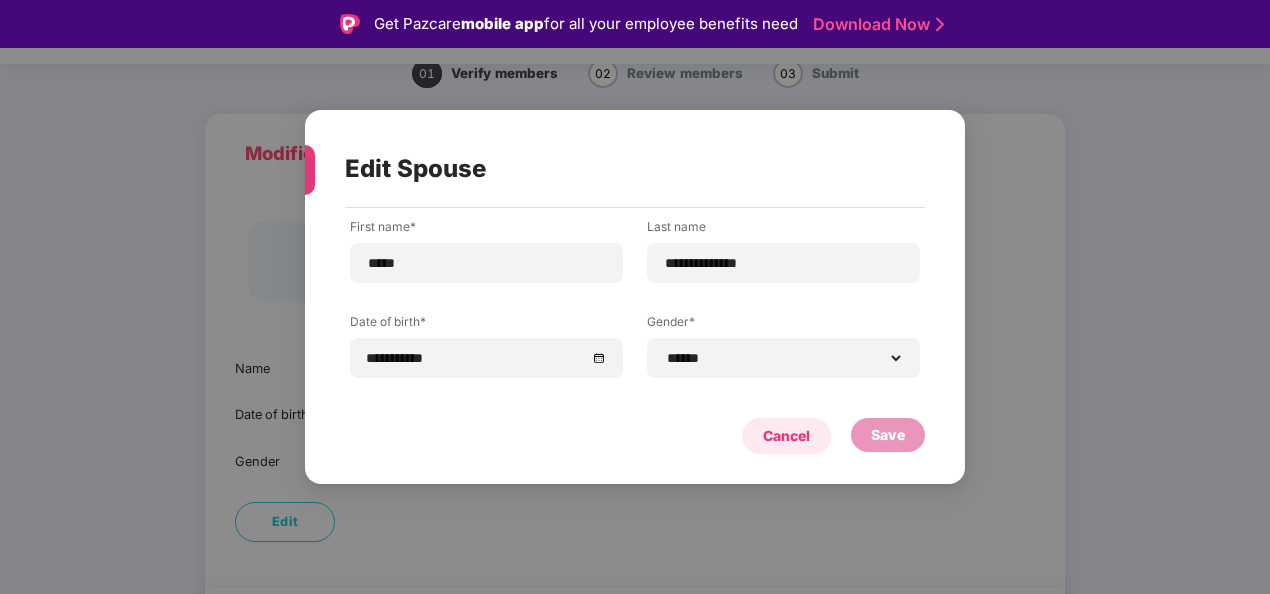 click on "Cancel" at bounding box center [786, 436] 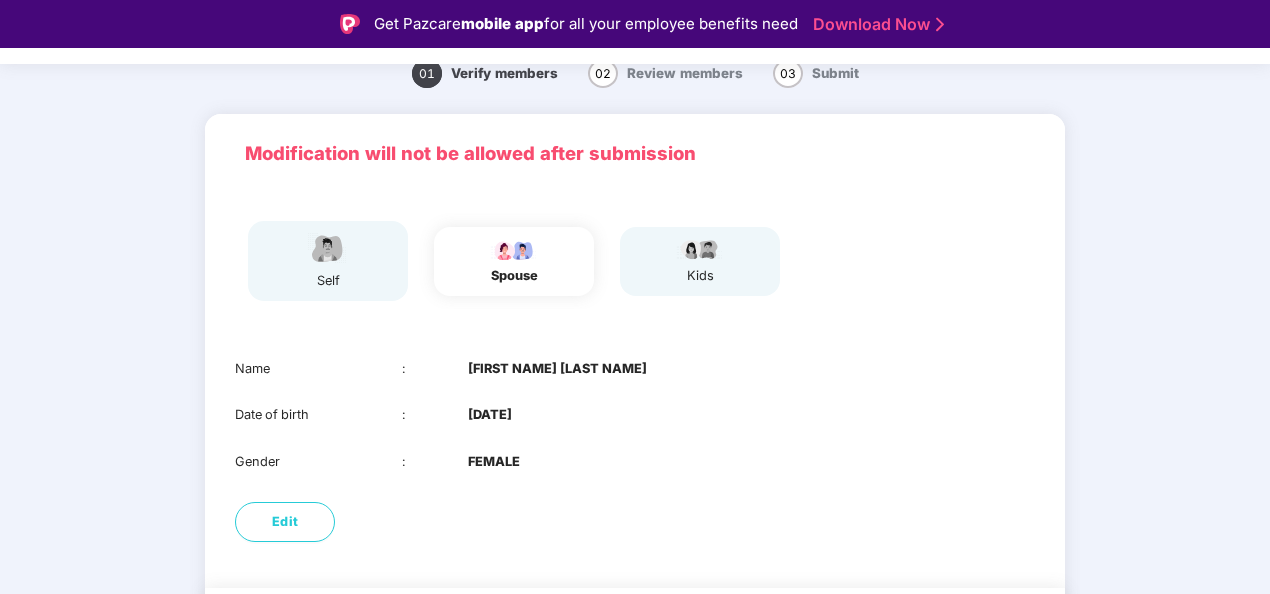 scroll, scrollTop: 148, scrollLeft: 0, axis: vertical 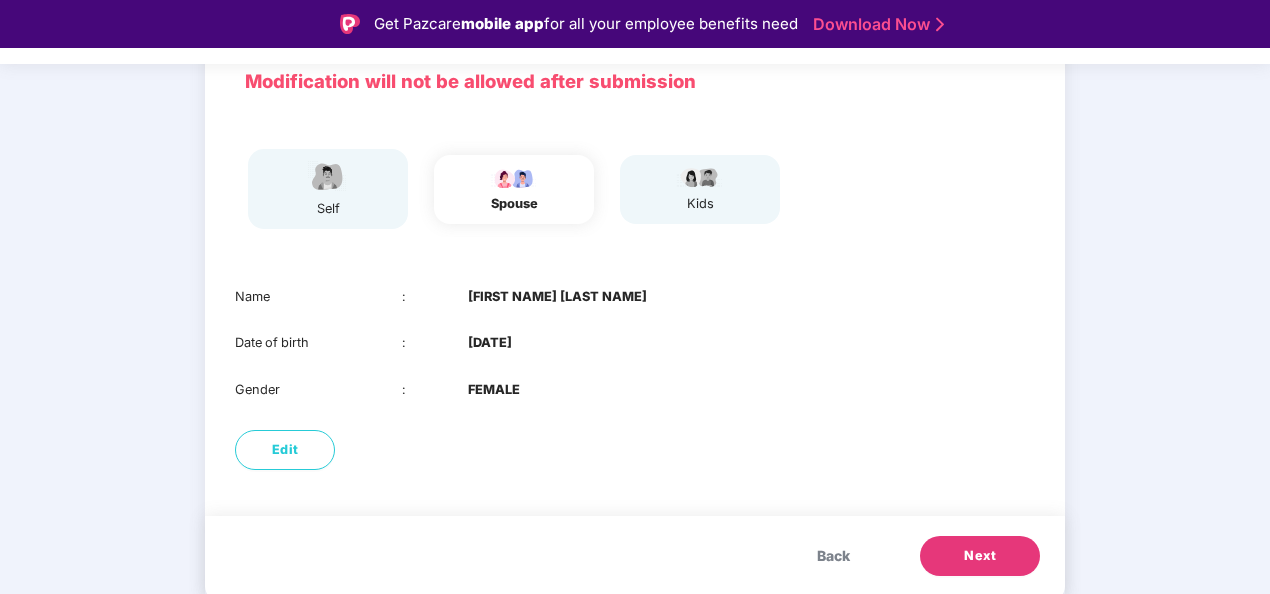 click on "Next" at bounding box center (980, 556) 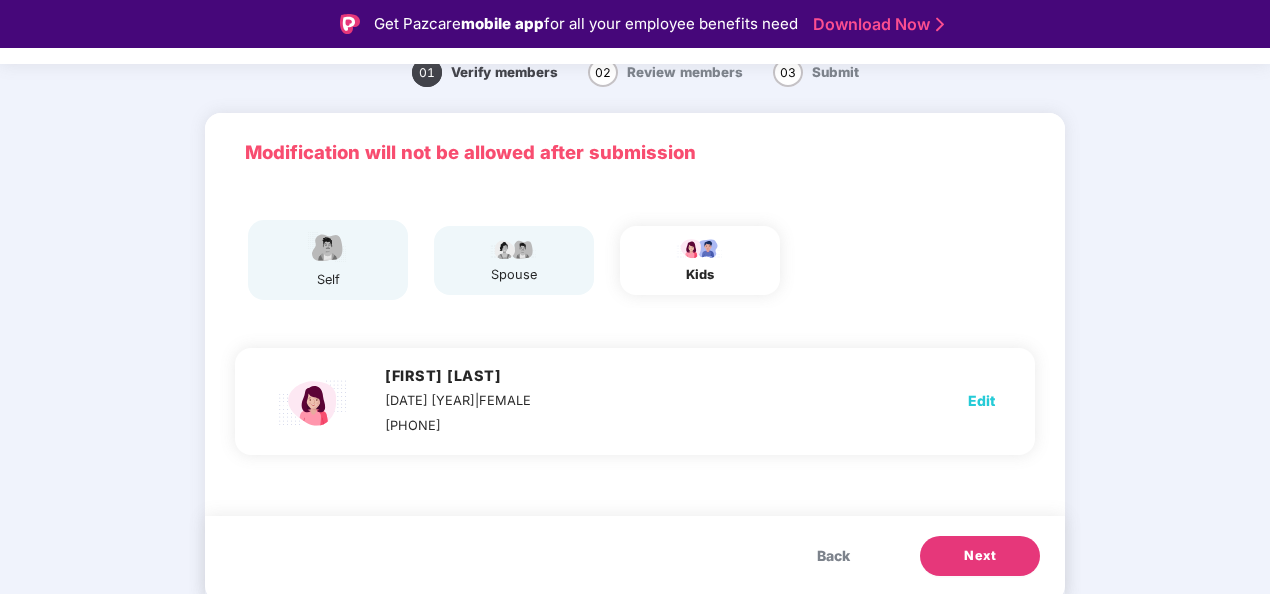 scroll, scrollTop: 48, scrollLeft: 0, axis: vertical 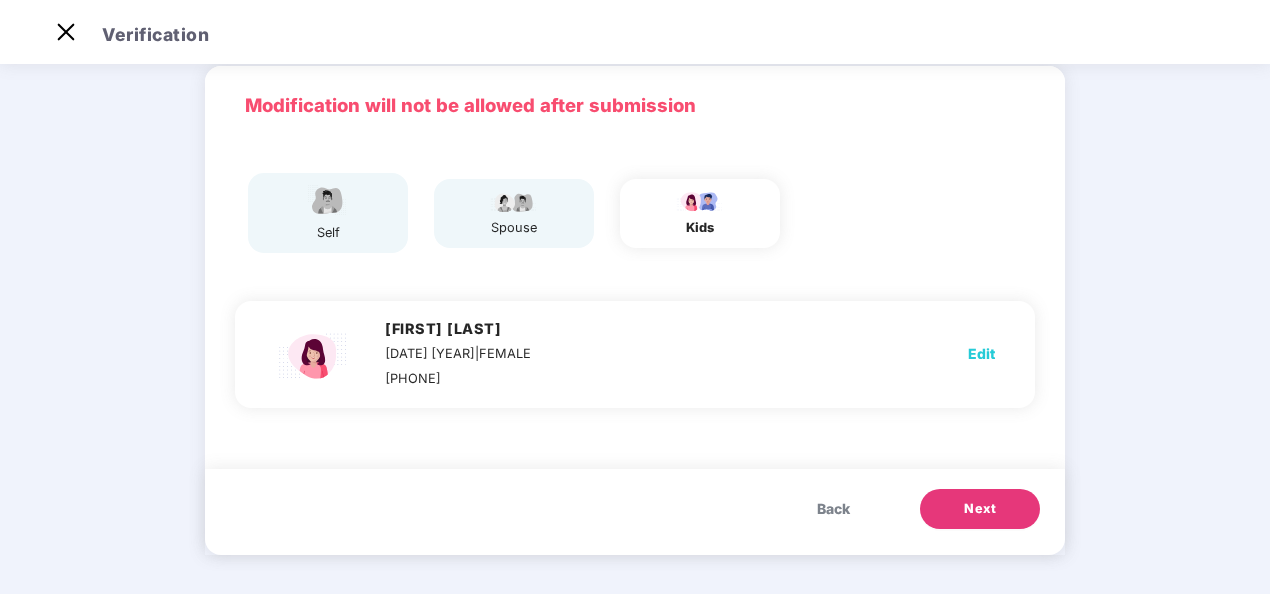 click on "Edit" at bounding box center [981, 354] 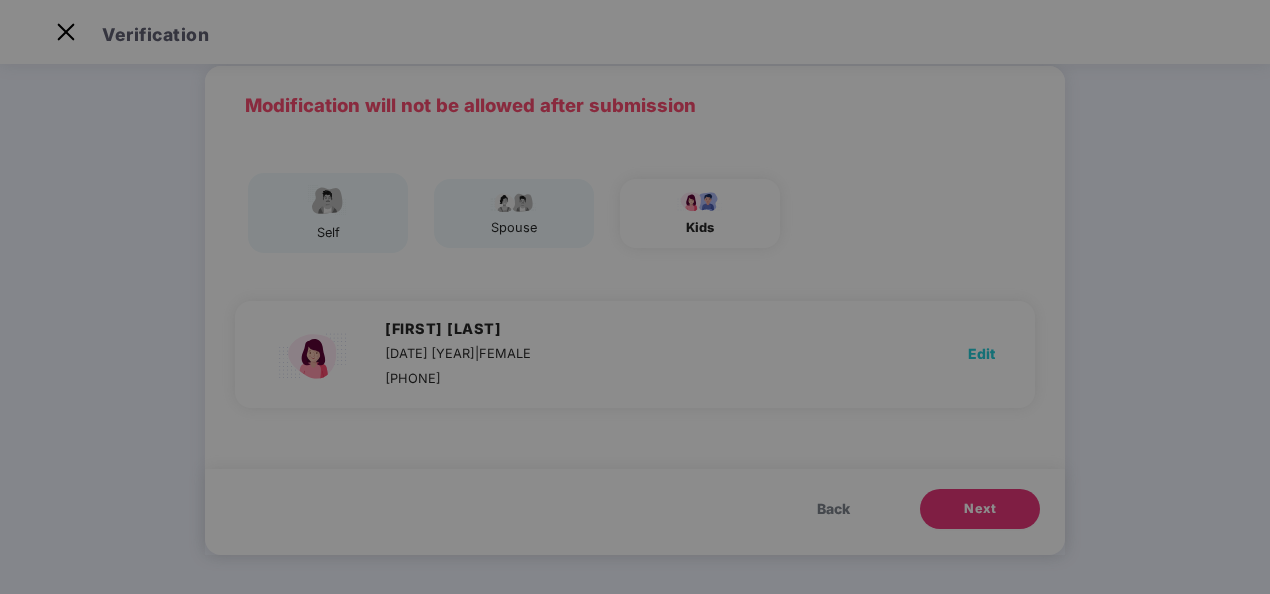 scroll, scrollTop: 0, scrollLeft: 0, axis: both 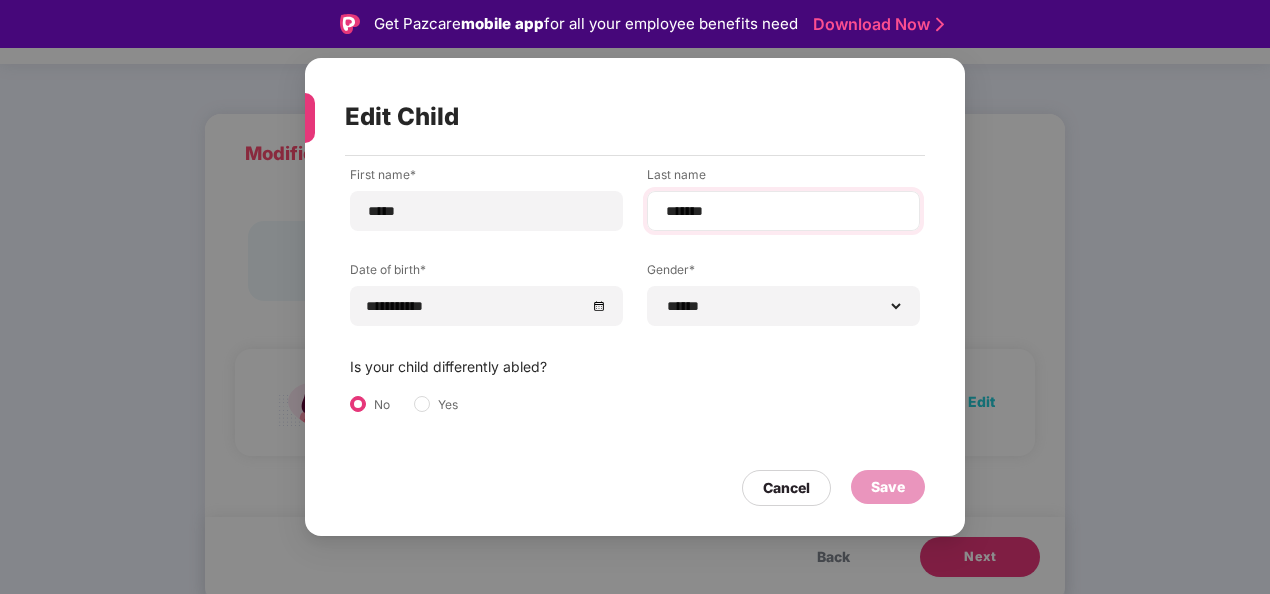 drag, startPoint x: 656, startPoint y: 210, endPoint x: 667, endPoint y: 211, distance: 11.045361 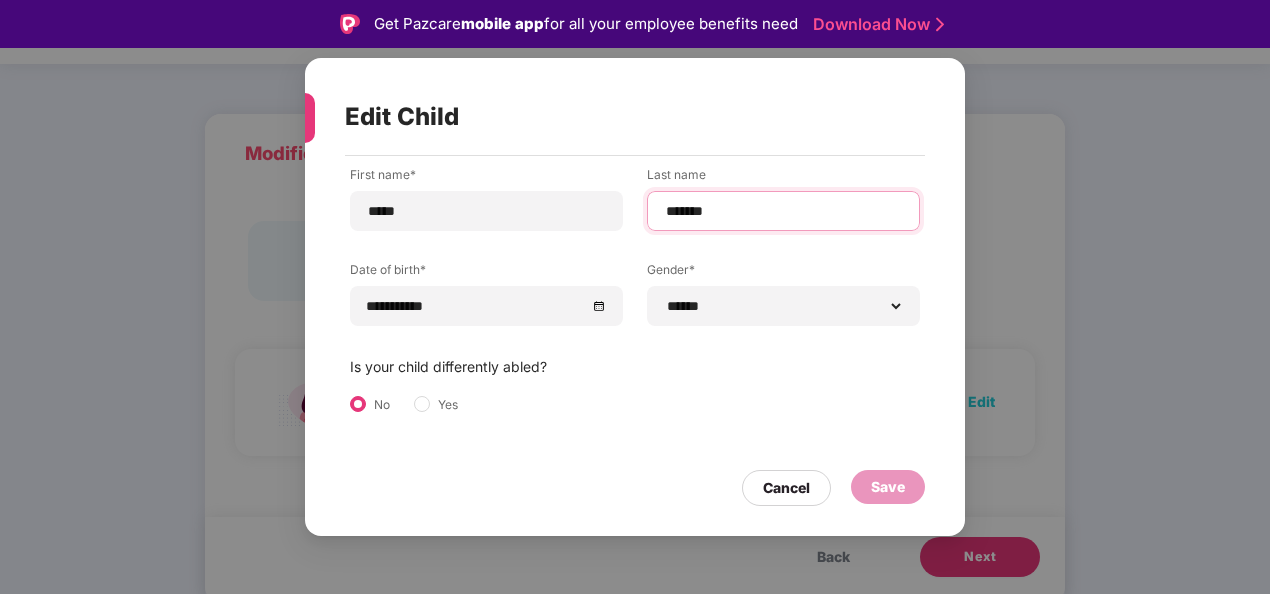 click on "*******" at bounding box center (783, 211) 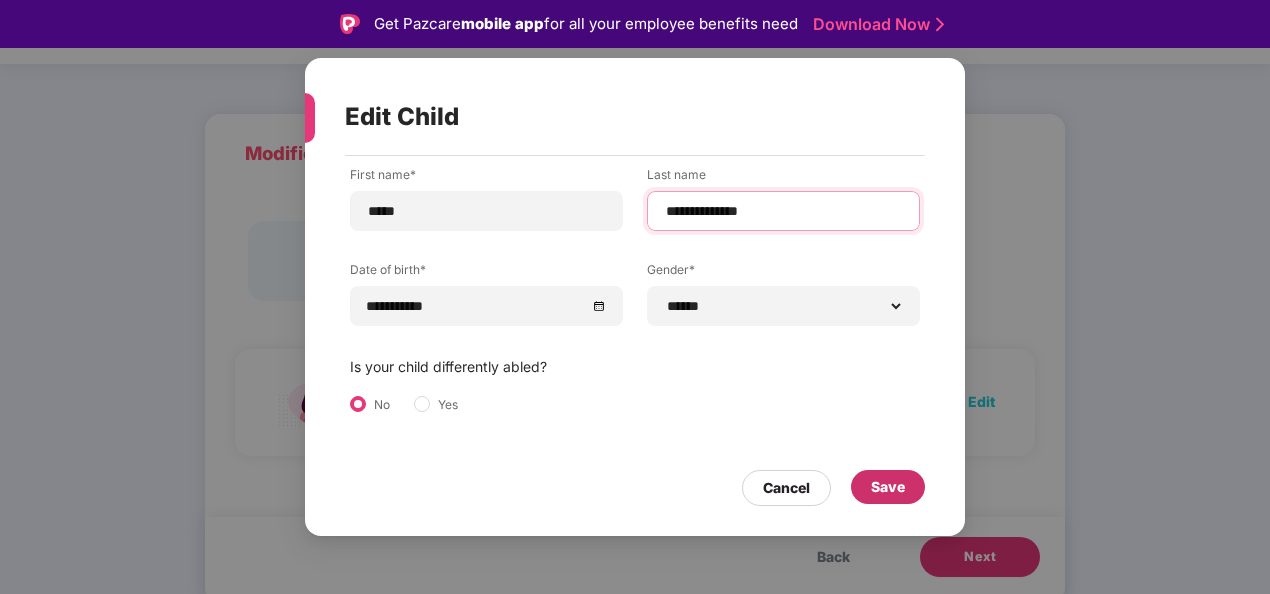 type on "**********" 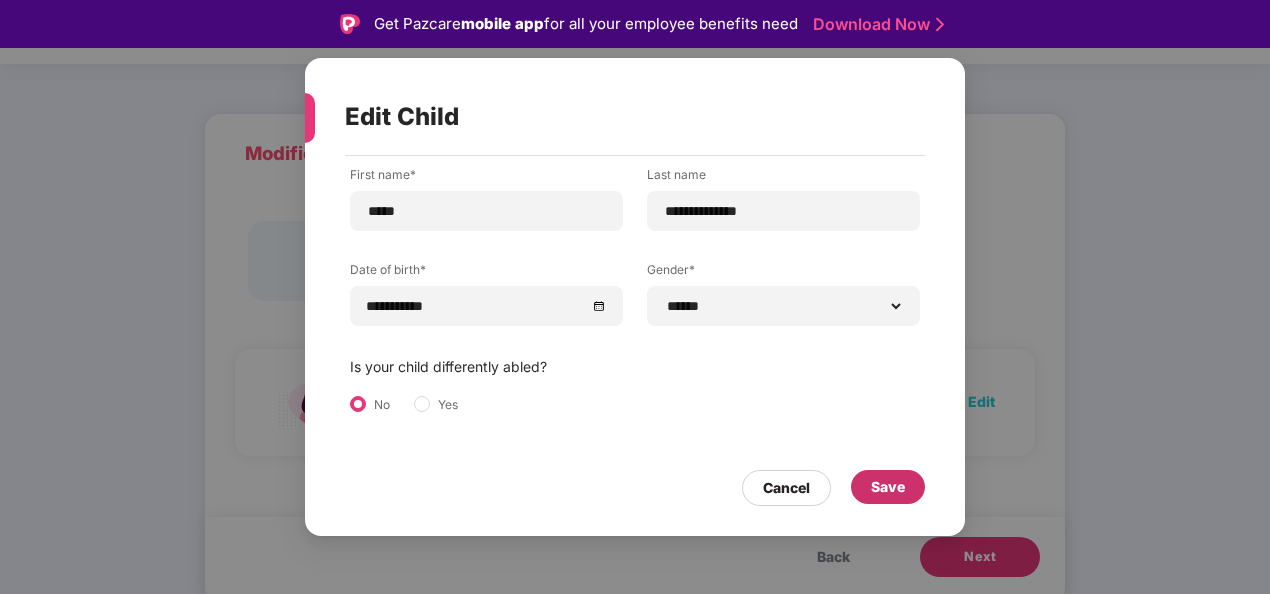 click on "Save" at bounding box center [888, 487] 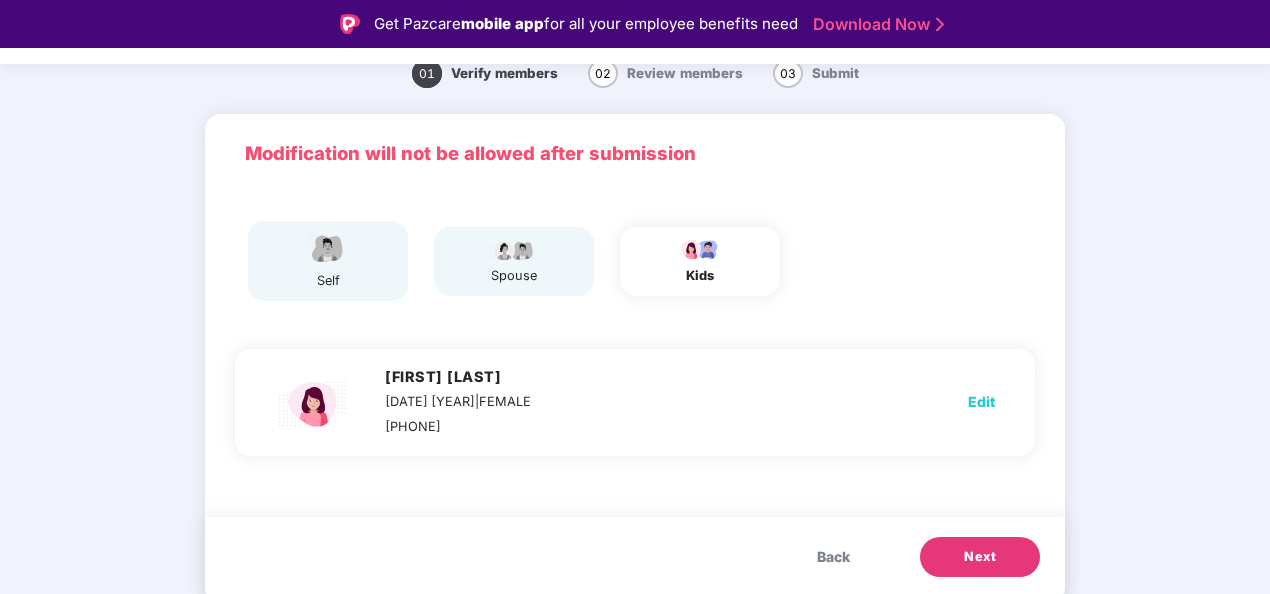 click on "Next" at bounding box center (980, 557) 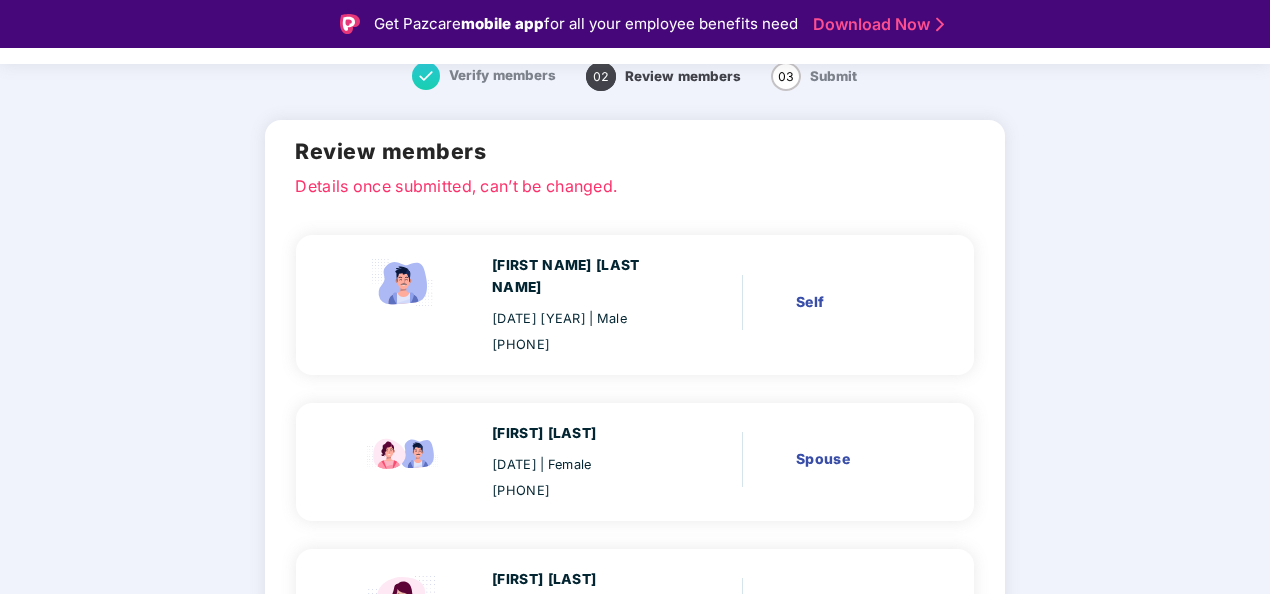 scroll, scrollTop: 48, scrollLeft: 0, axis: vertical 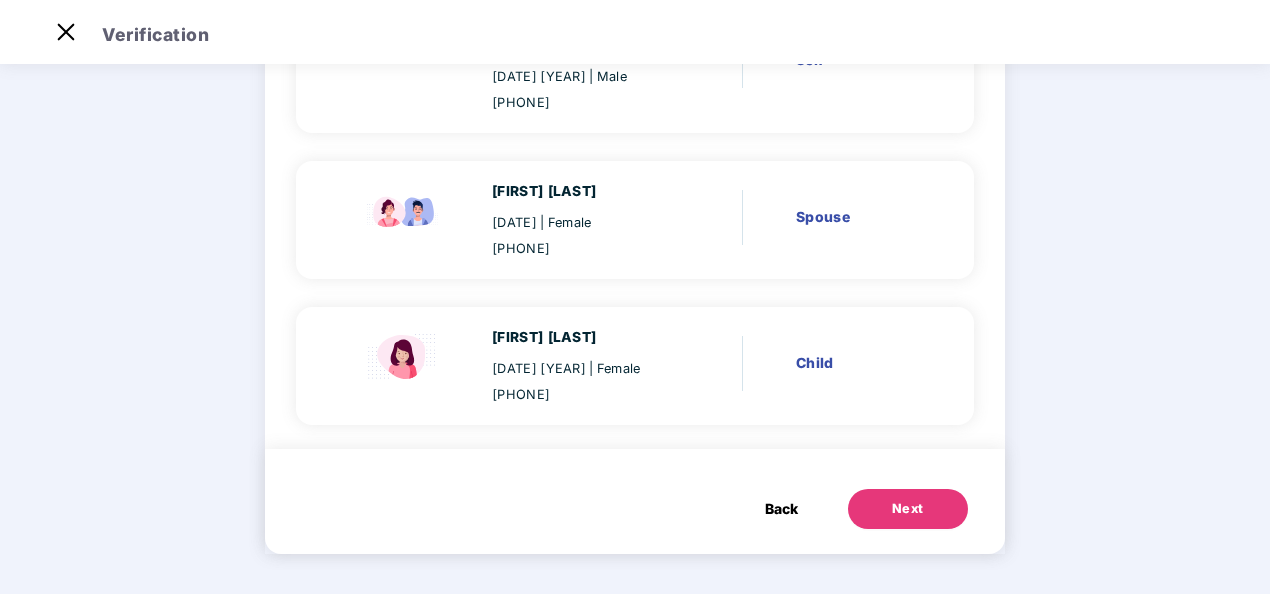 click on "Next" at bounding box center [908, 509] 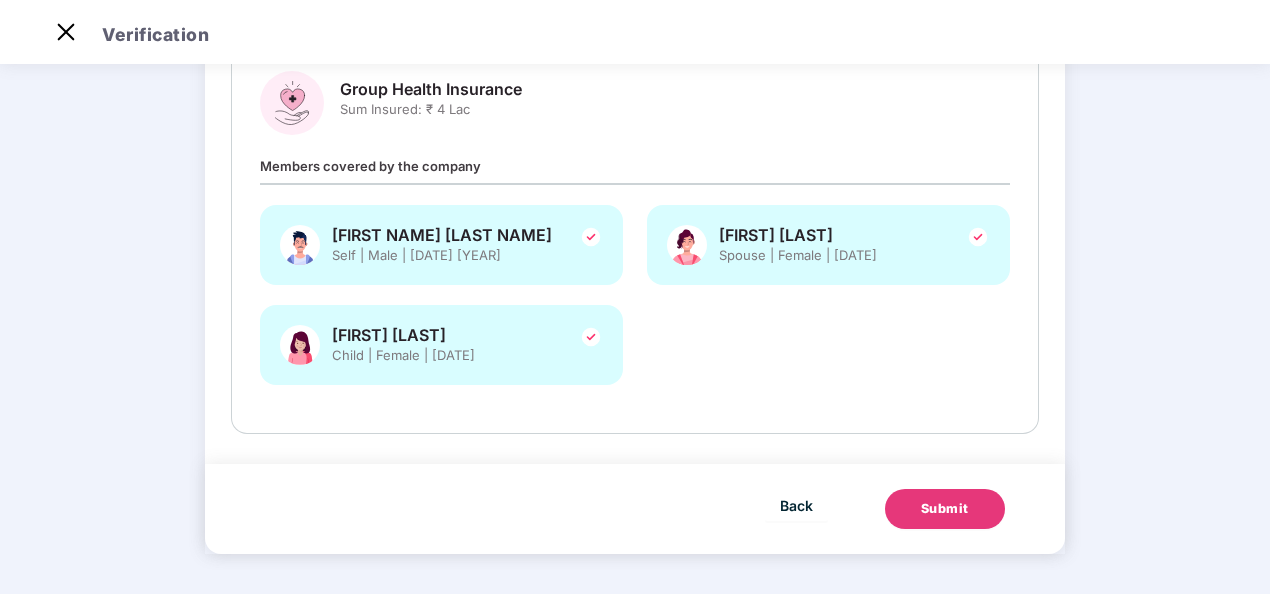 scroll, scrollTop: 0, scrollLeft: 0, axis: both 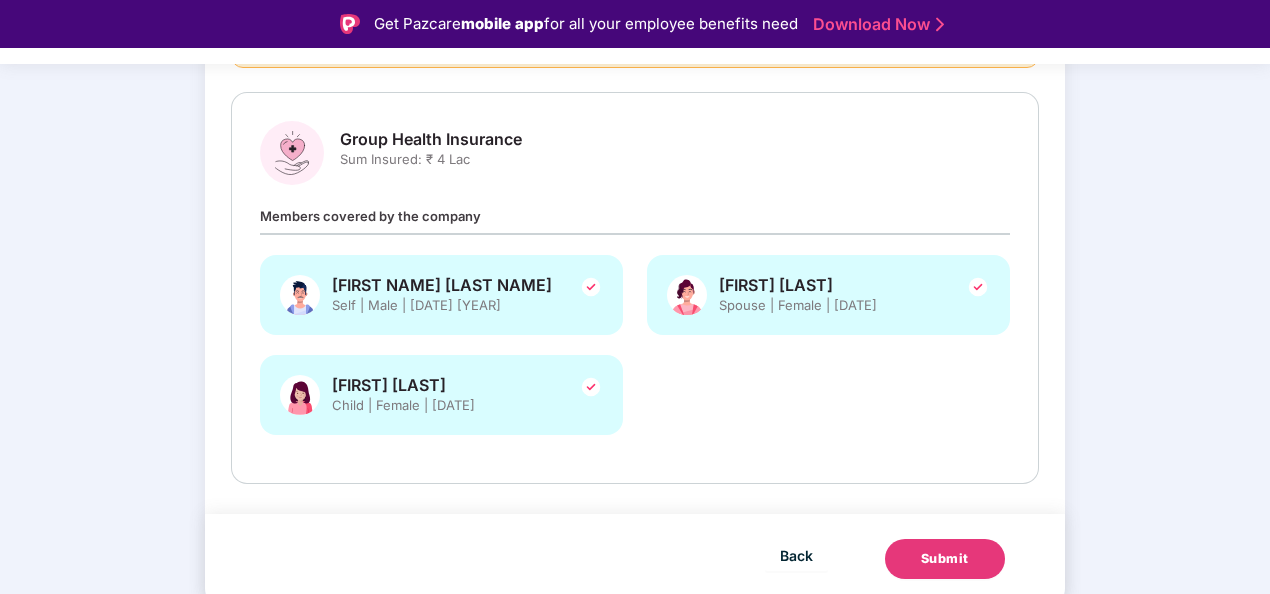click on "Submit" at bounding box center (945, 559) 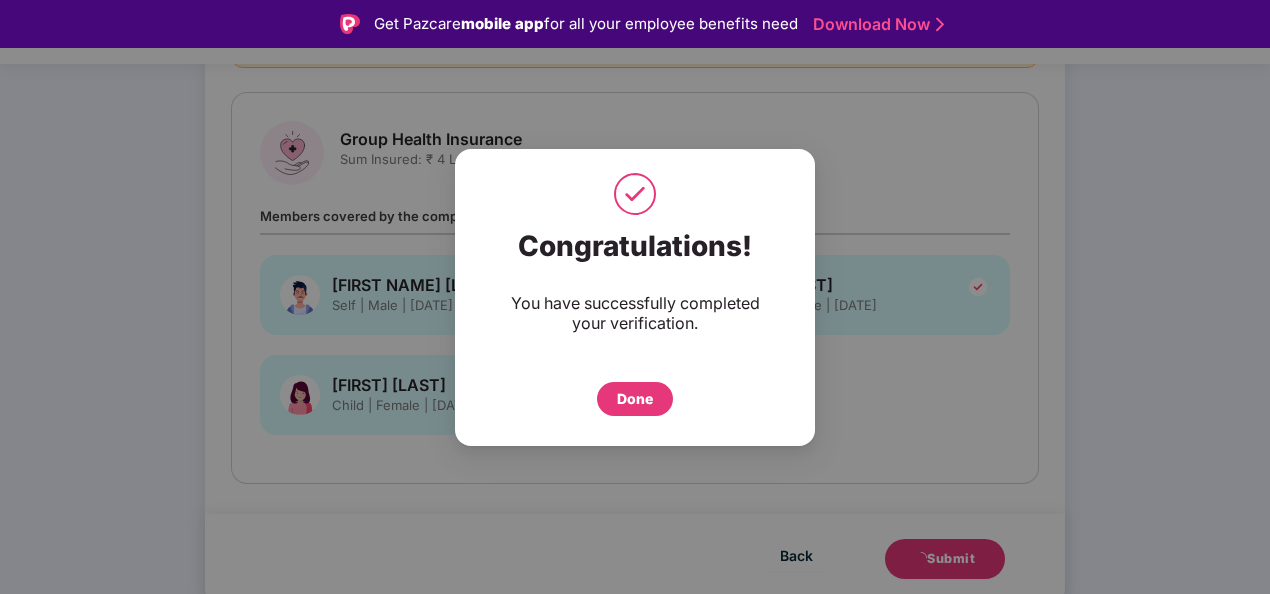 click on "Done" at bounding box center (635, 399) 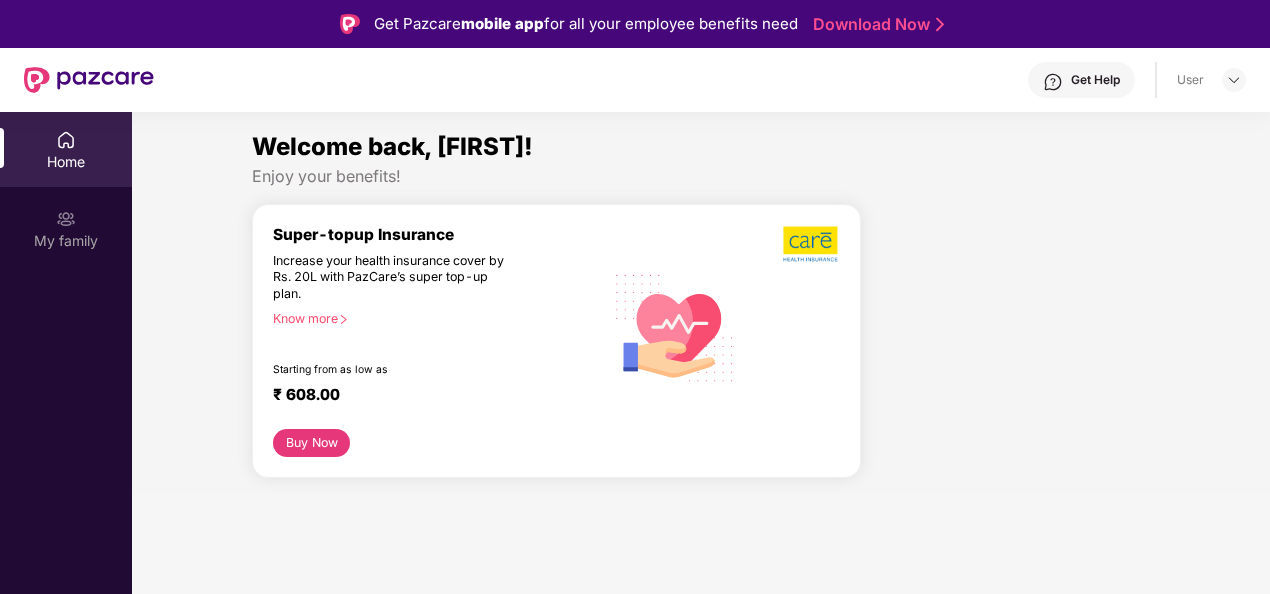 scroll, scrollTop: 0, scrollLeft: 0, axis: both 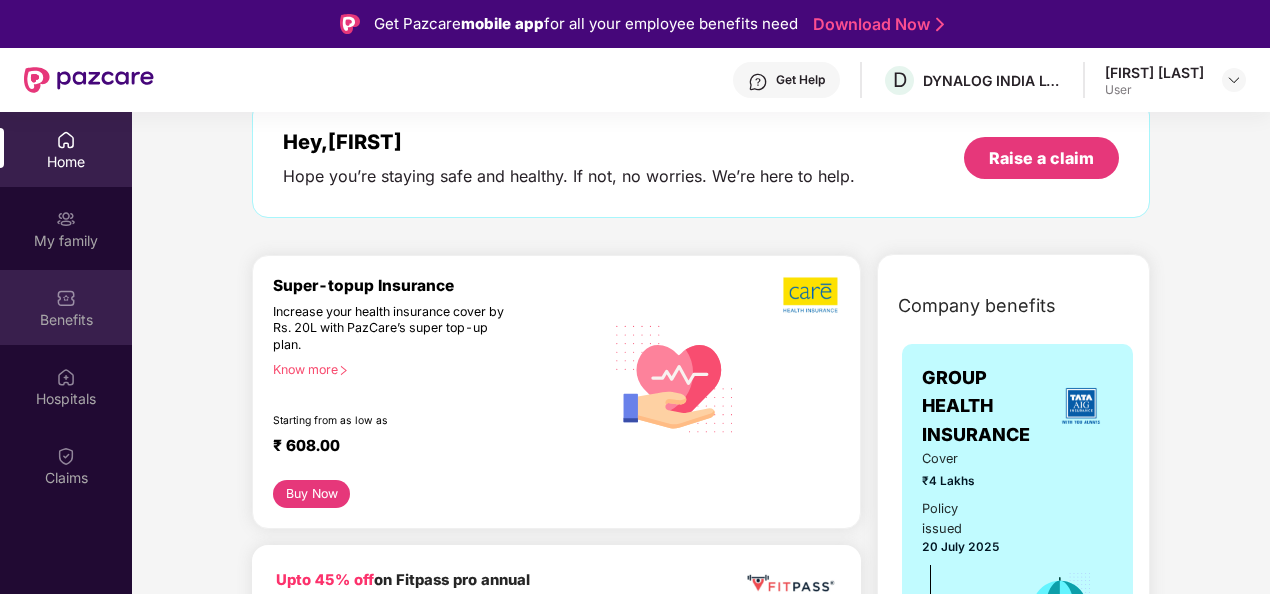 click on "Benefits" at bounding box center [66, 320] 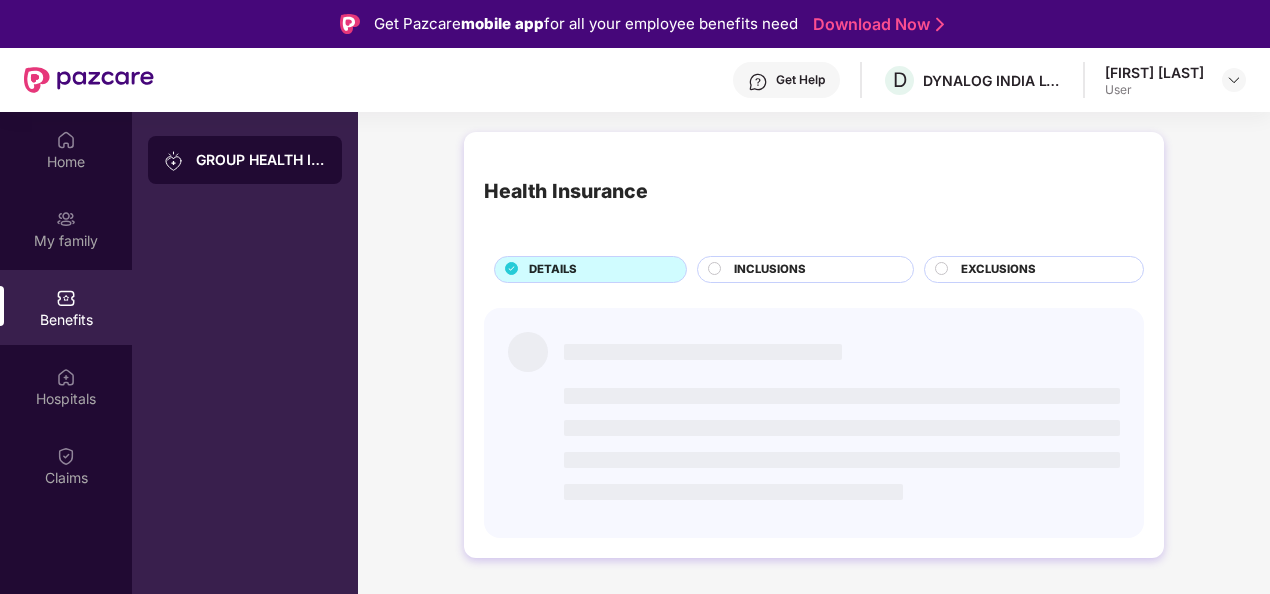 scroll, scrollTop: 0, scrollLeft: 0, axis: both 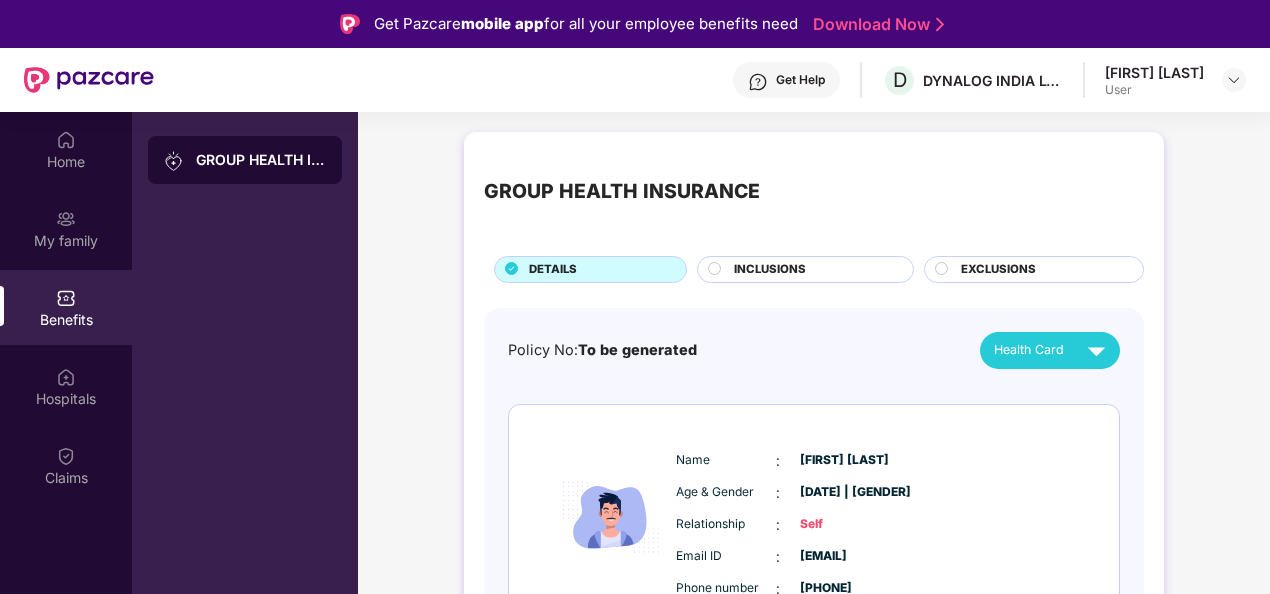 click on "INCLUSIONS" at bounding box center [770, 270] 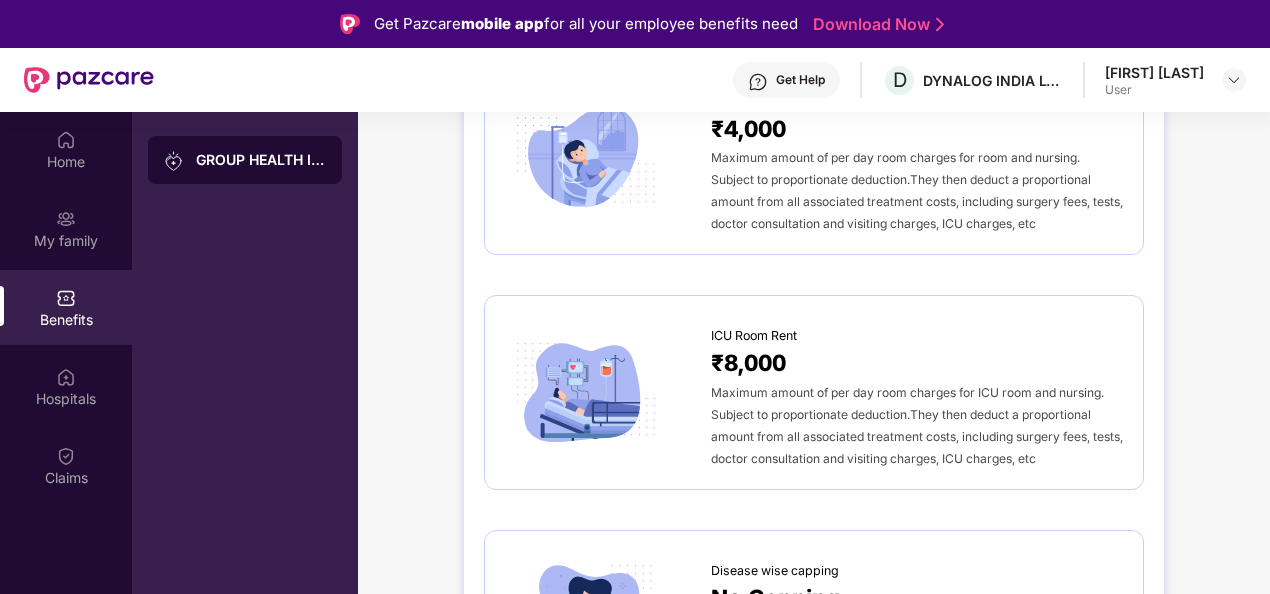 scroll, scrollTop: 0, scrollLeft: 0, axis: both 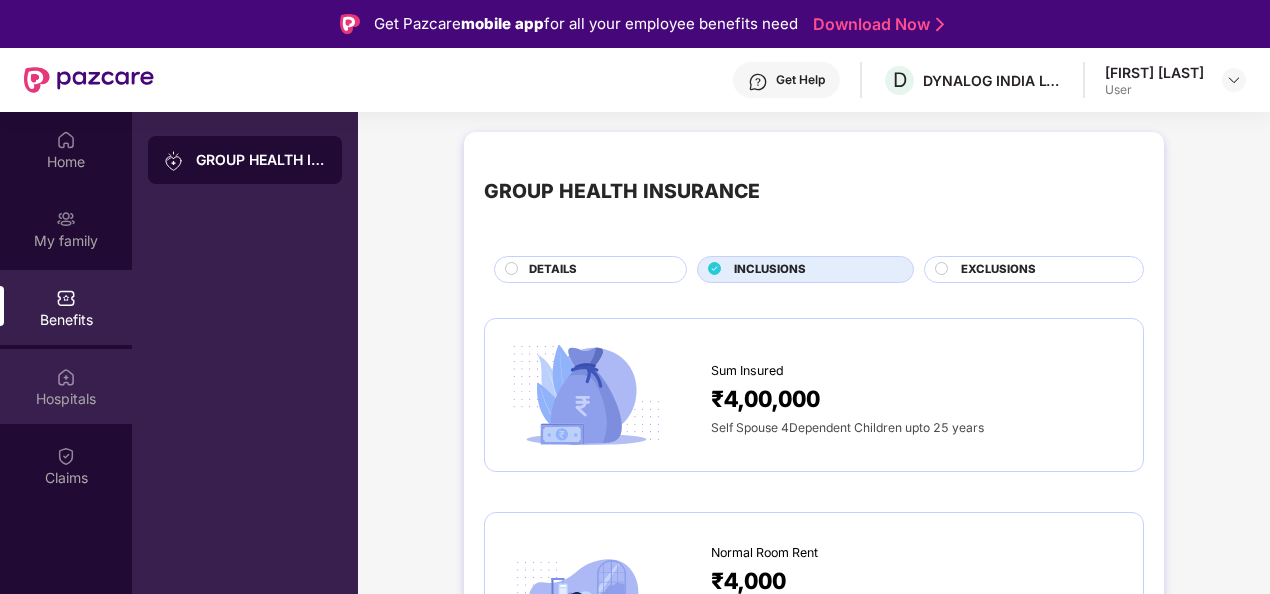 click on "Hospitals" at bounding box center (66, 399) 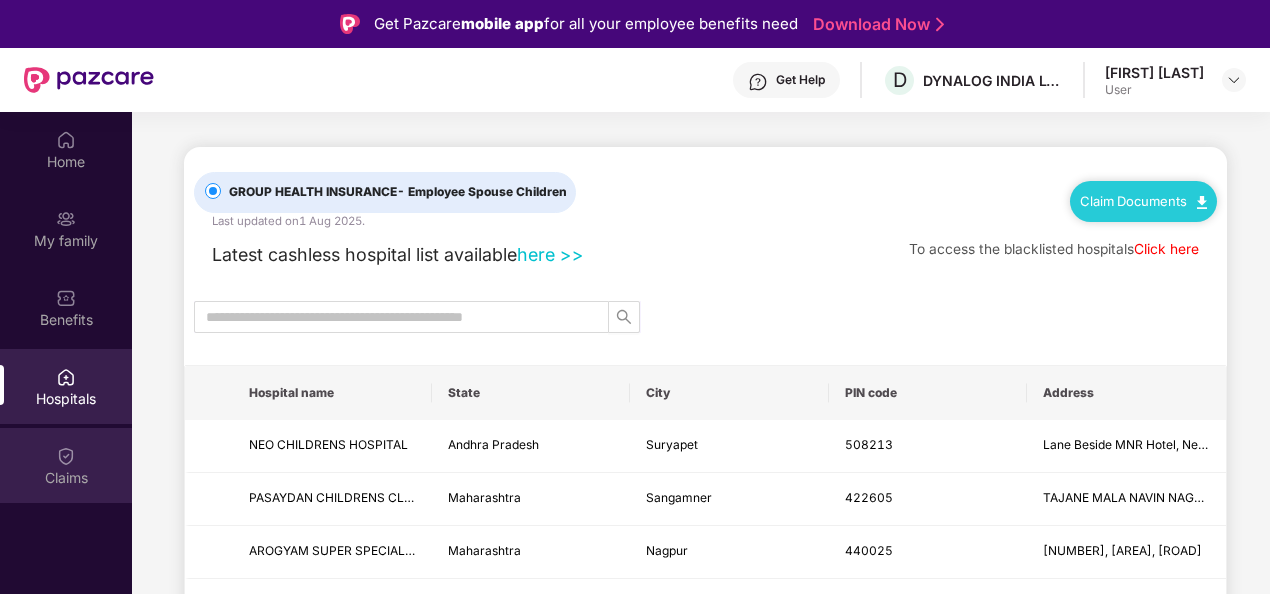 click at bounding box center [66, 456] 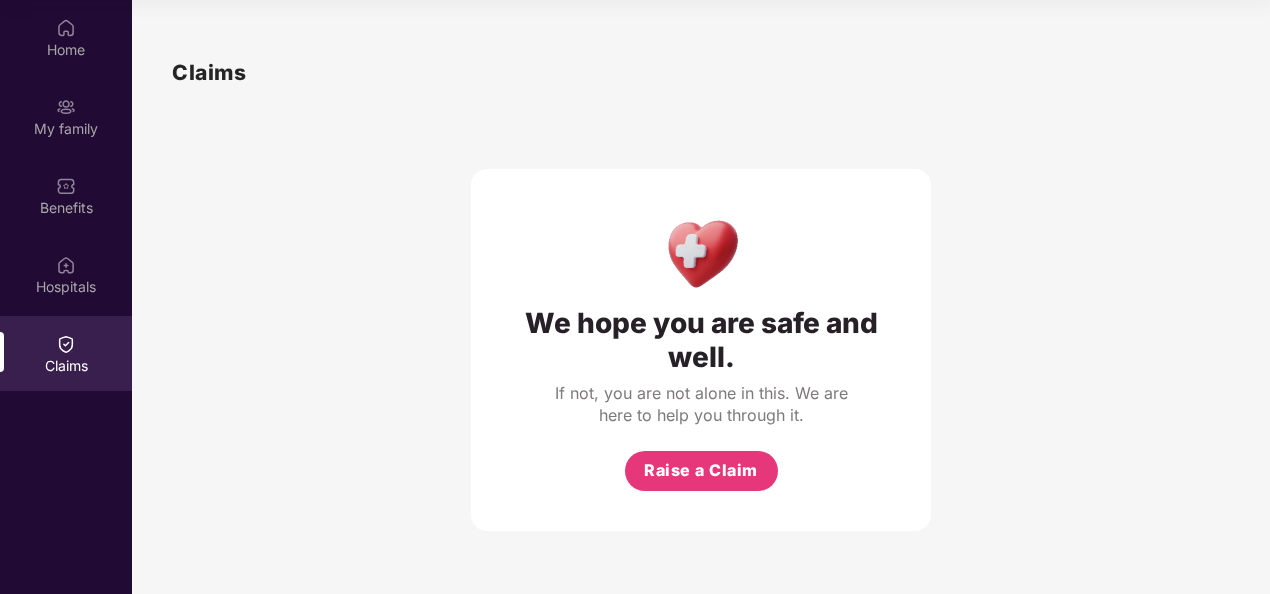 scroll, scrollTop: 0, scrollLeft: 0, axis: both 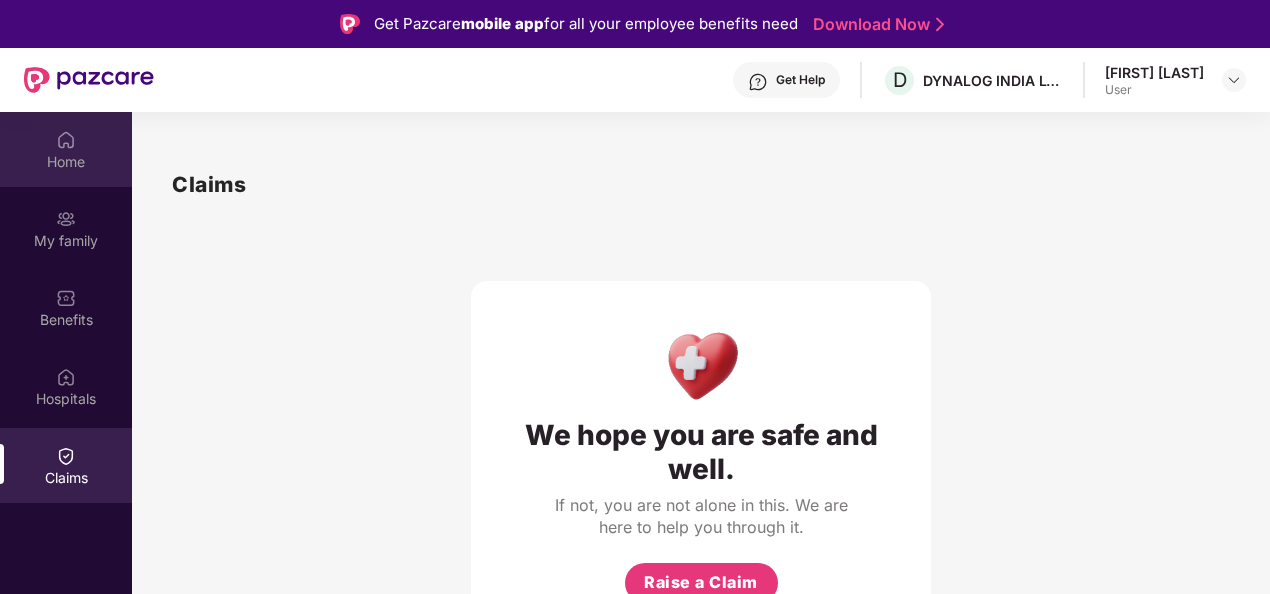 click at bounding box center [66, 140] 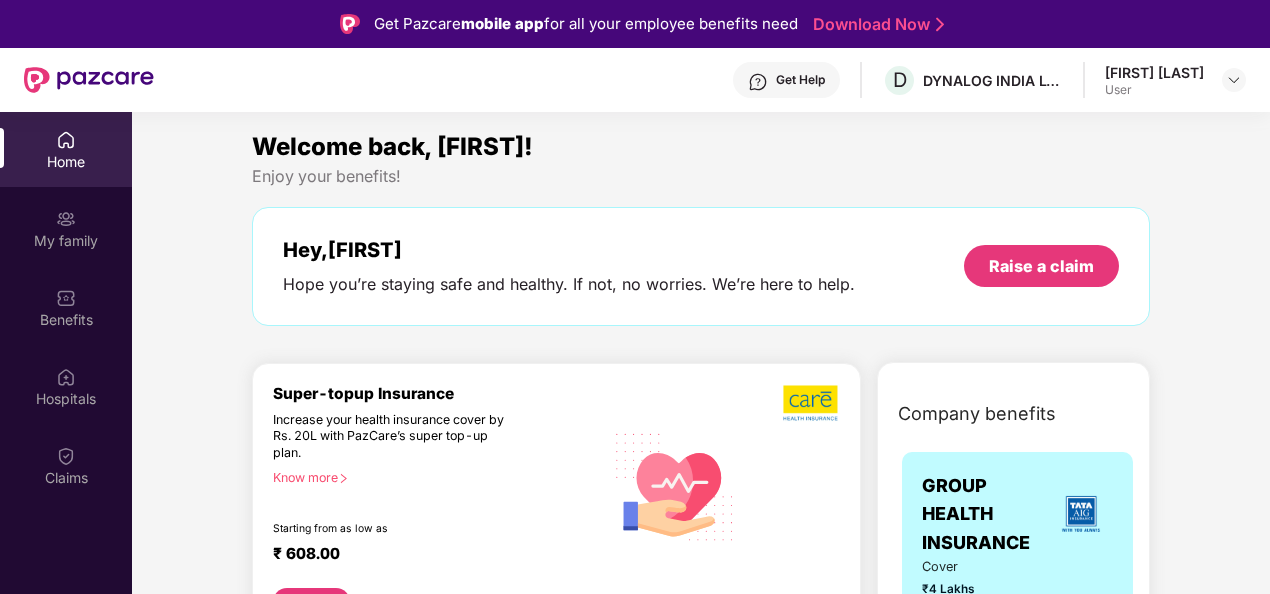 click on "Home" at bounding box center (66, 162) 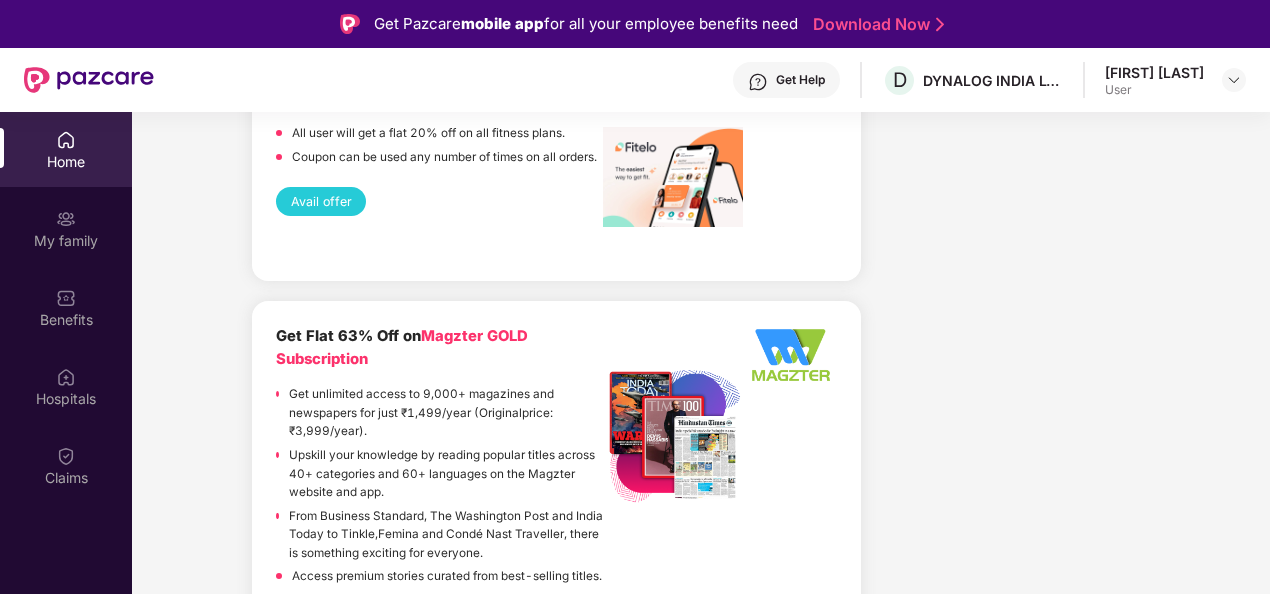 scroll, scrollTop: 5106, scrollLeft: 0, axis: vertical 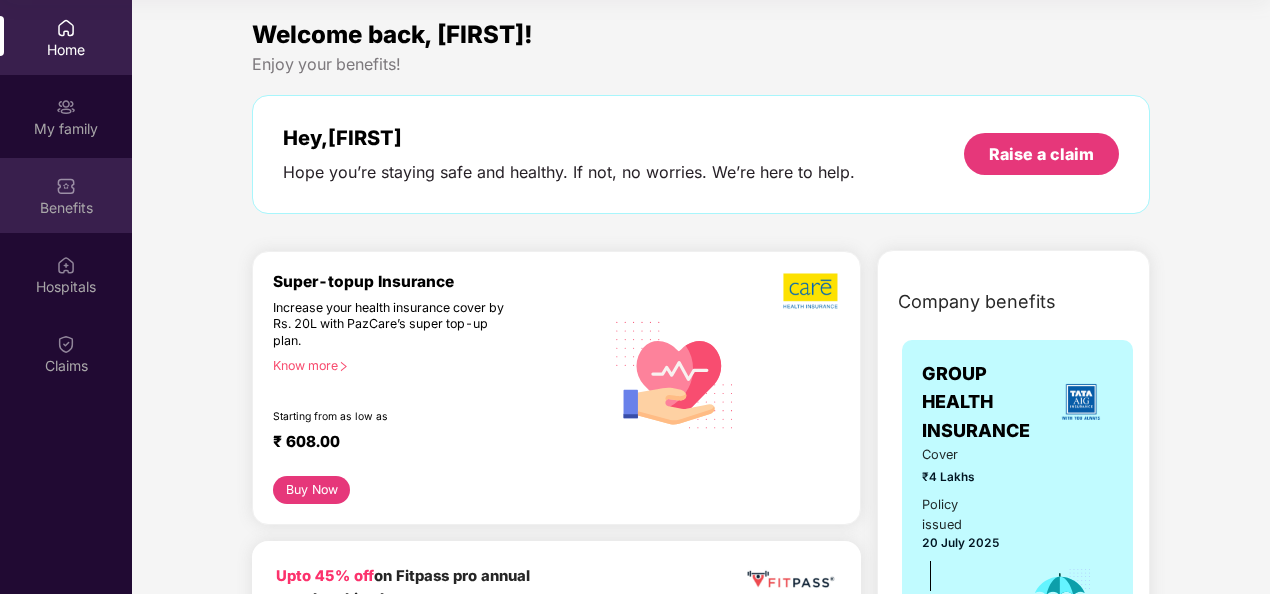 click at bounding box center [66, 186] 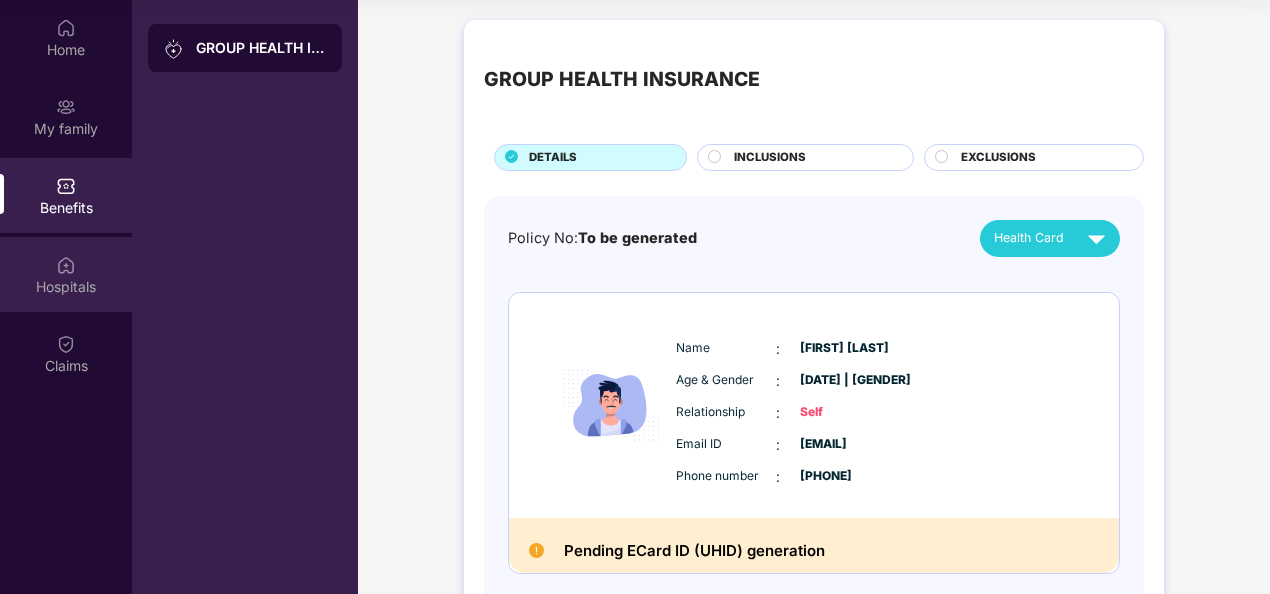 click on "Hospitals" at bounding box center [66, 287] 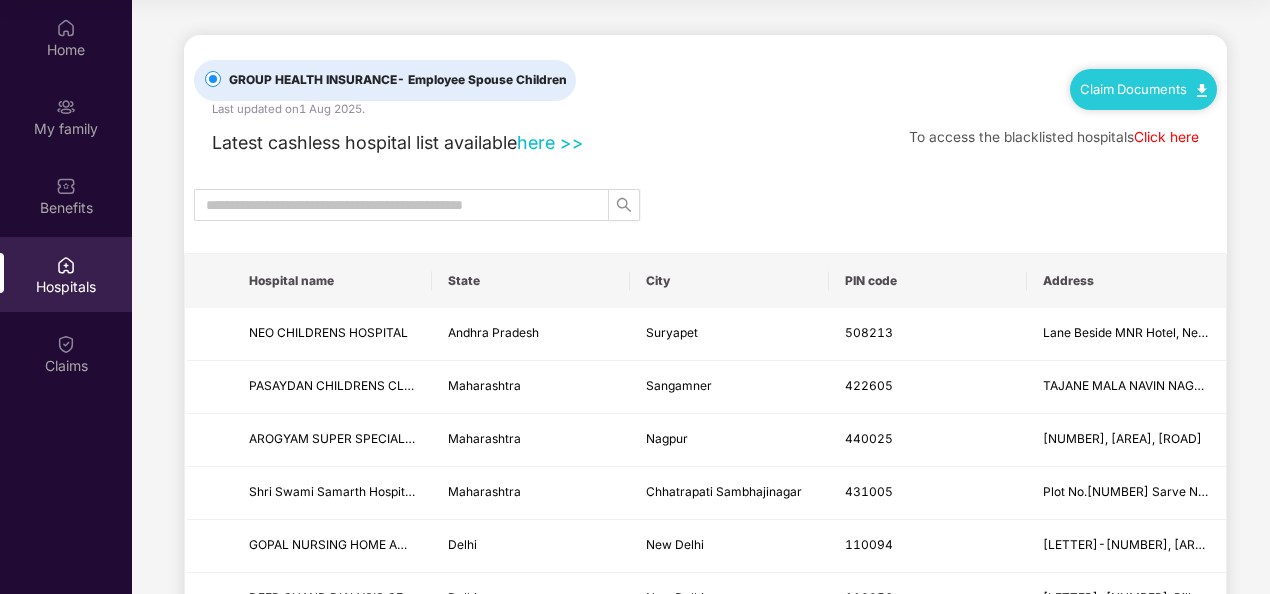 click on "Click here" at bounding box center [1166, 137] 